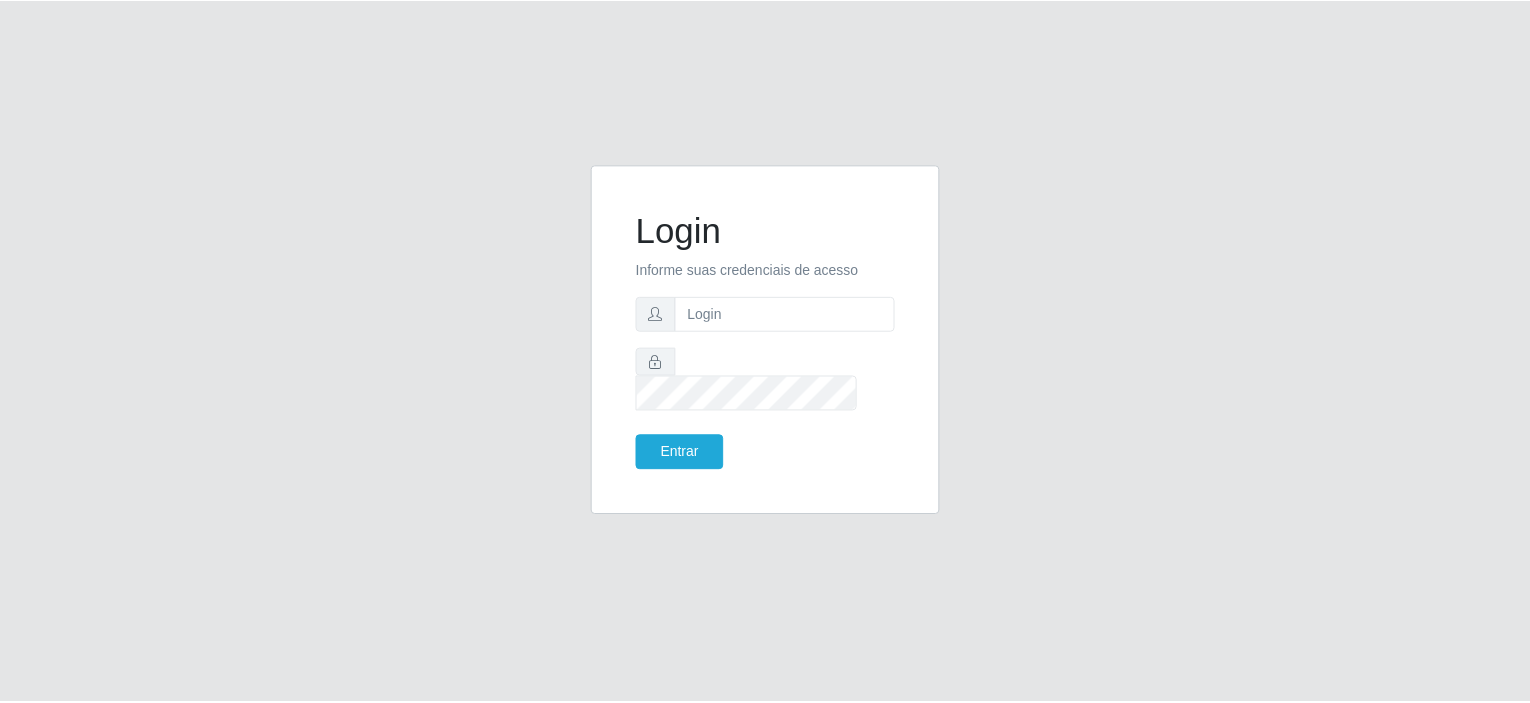 scroll, scrollTop: 0, scrollLeft: 0, axis: both 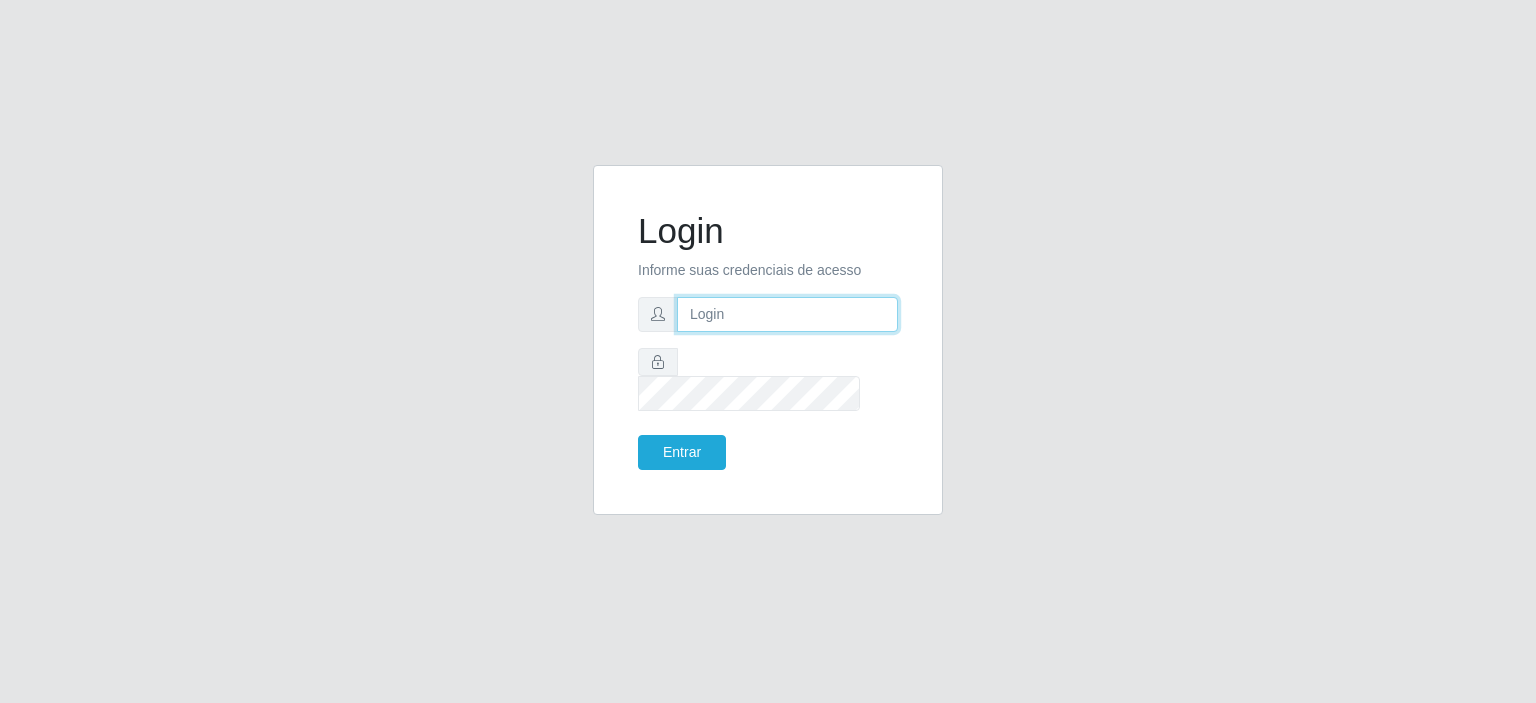 drag, startPoint x: 0, startPoint y: 0, endPoint x: 712, endPoint y: 329, distance: 784.3373 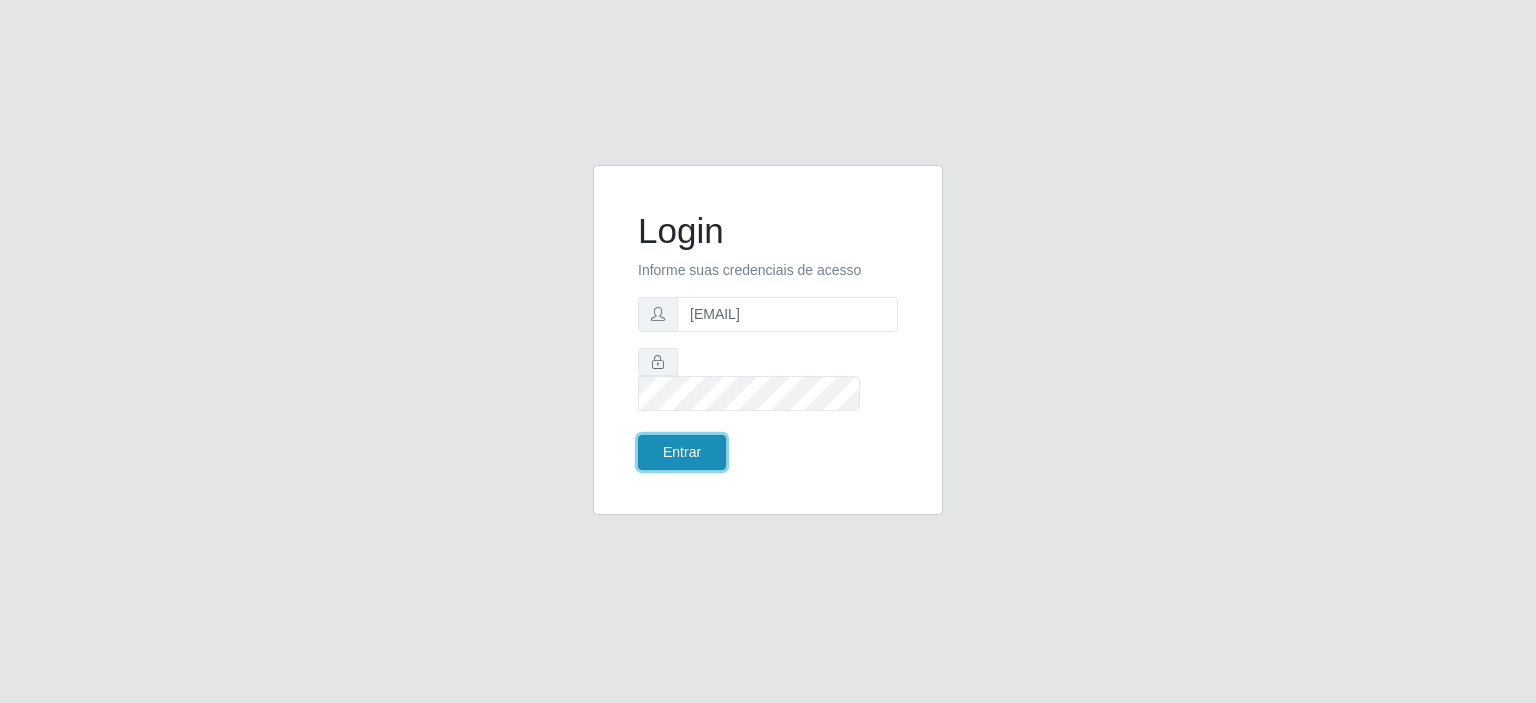 click on "Entrar" at bounding box center (682, 452) 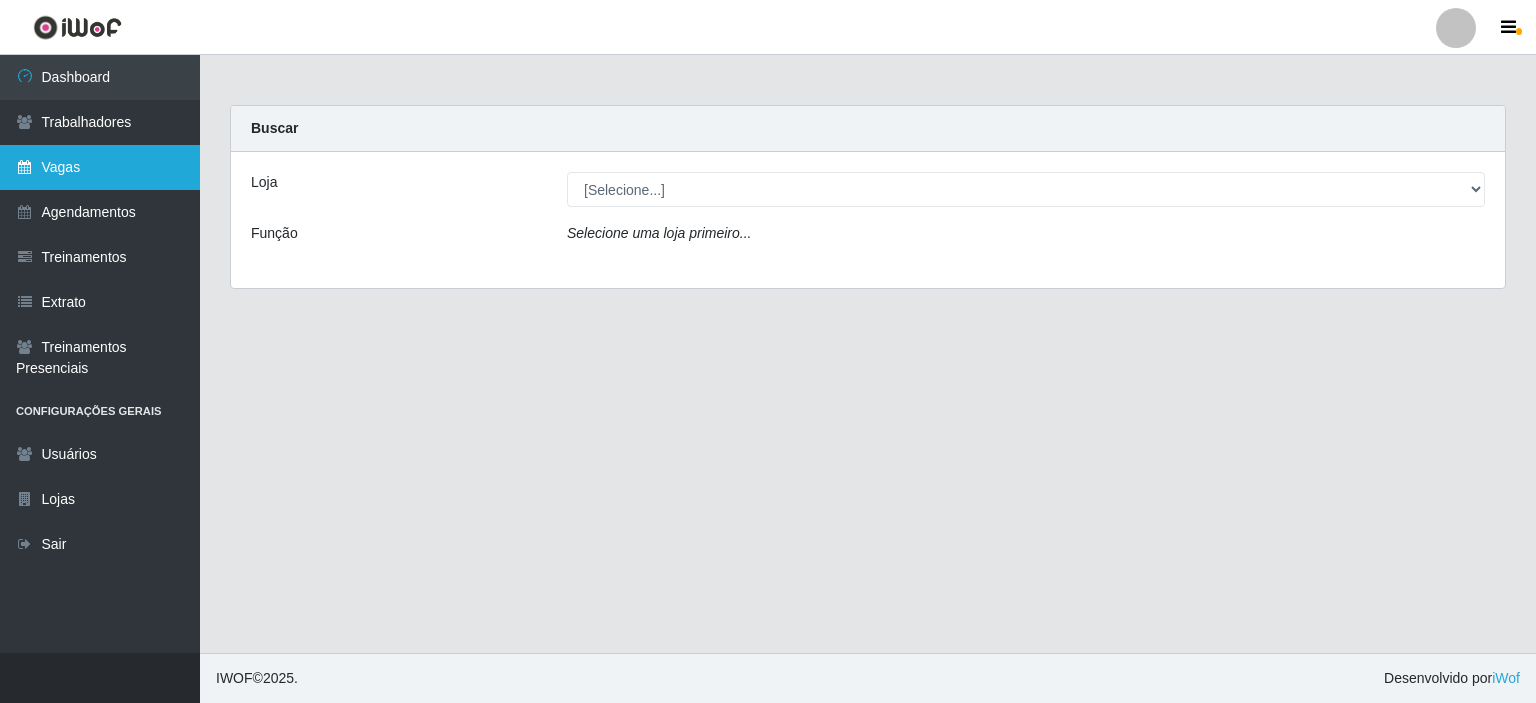 click on "Vagas" at bounding box center (100, 167) 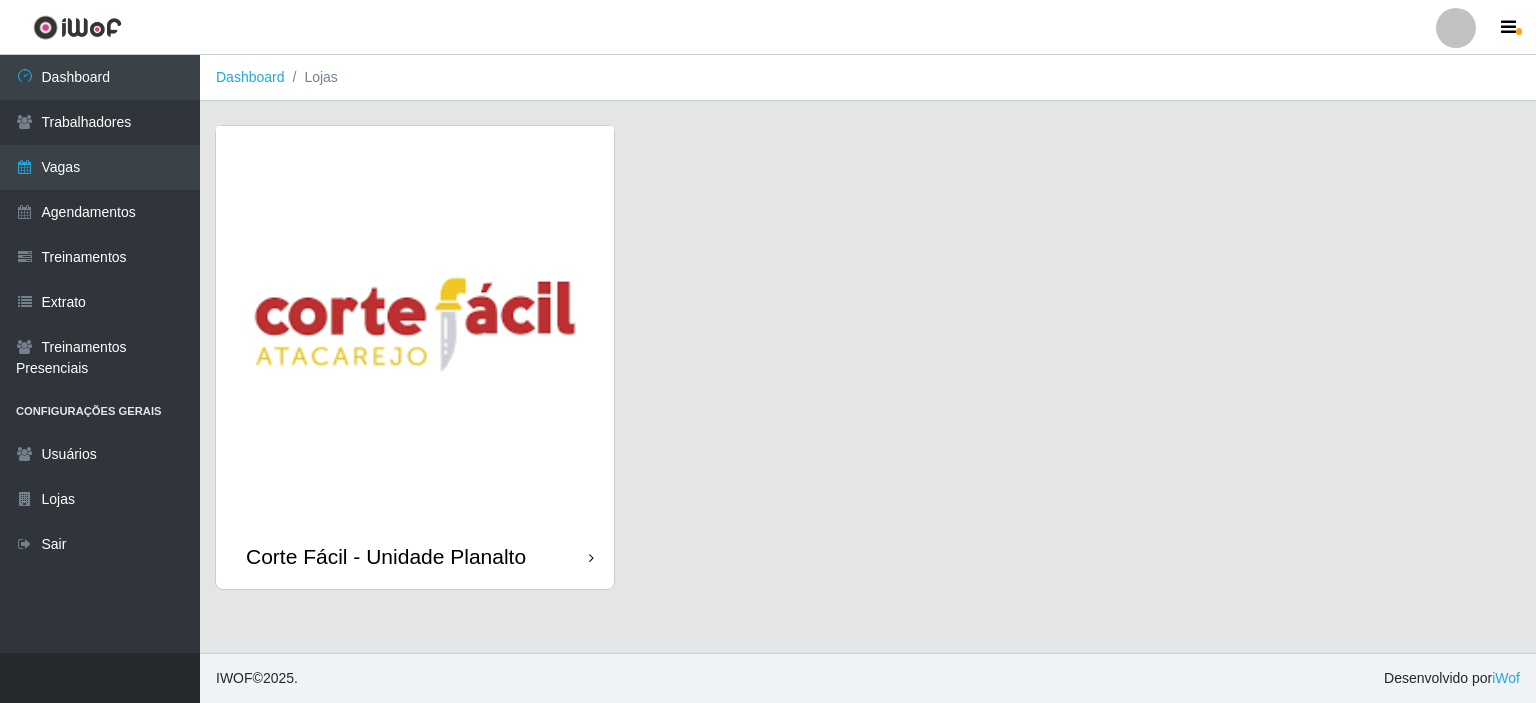 click at bounding box center [415, 325] 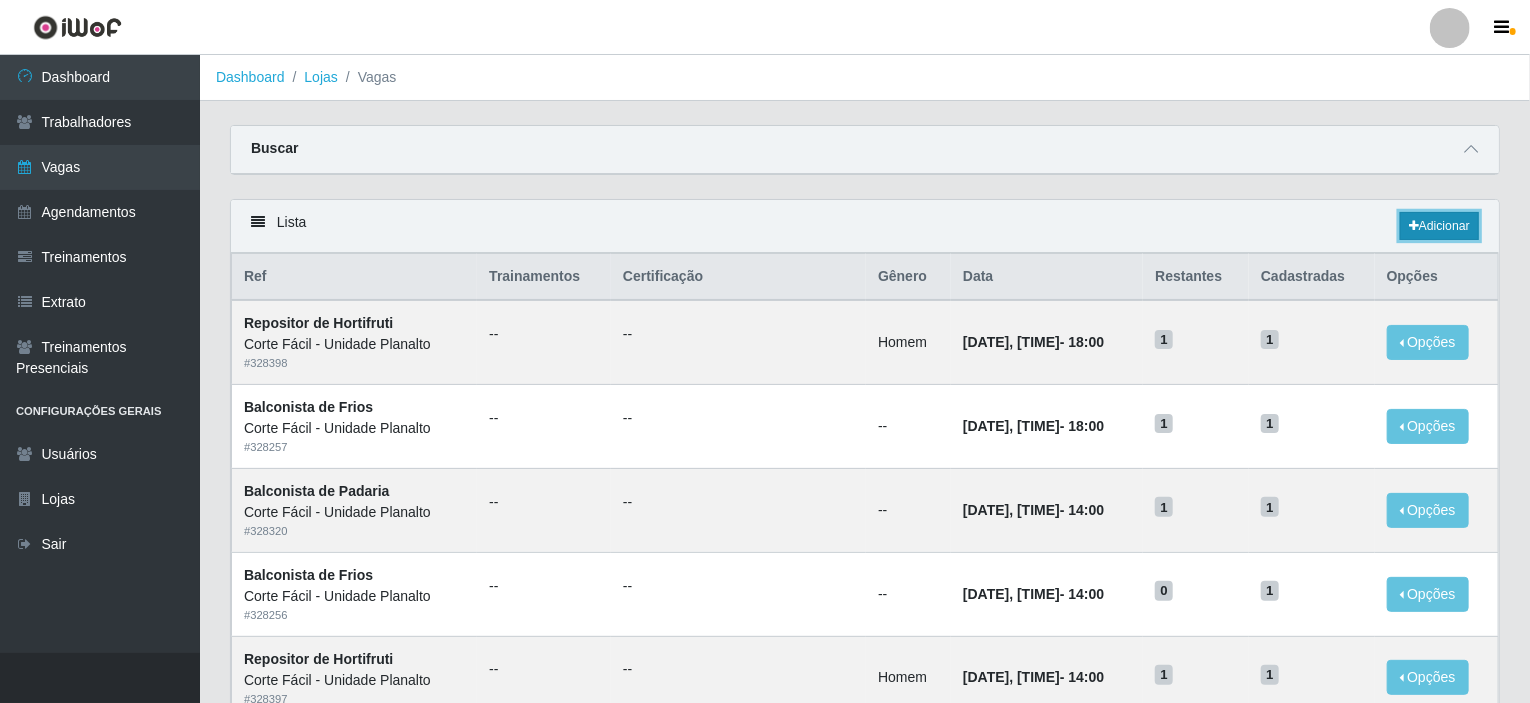 click on "Adicionar" at bounding box center (1439, 226) 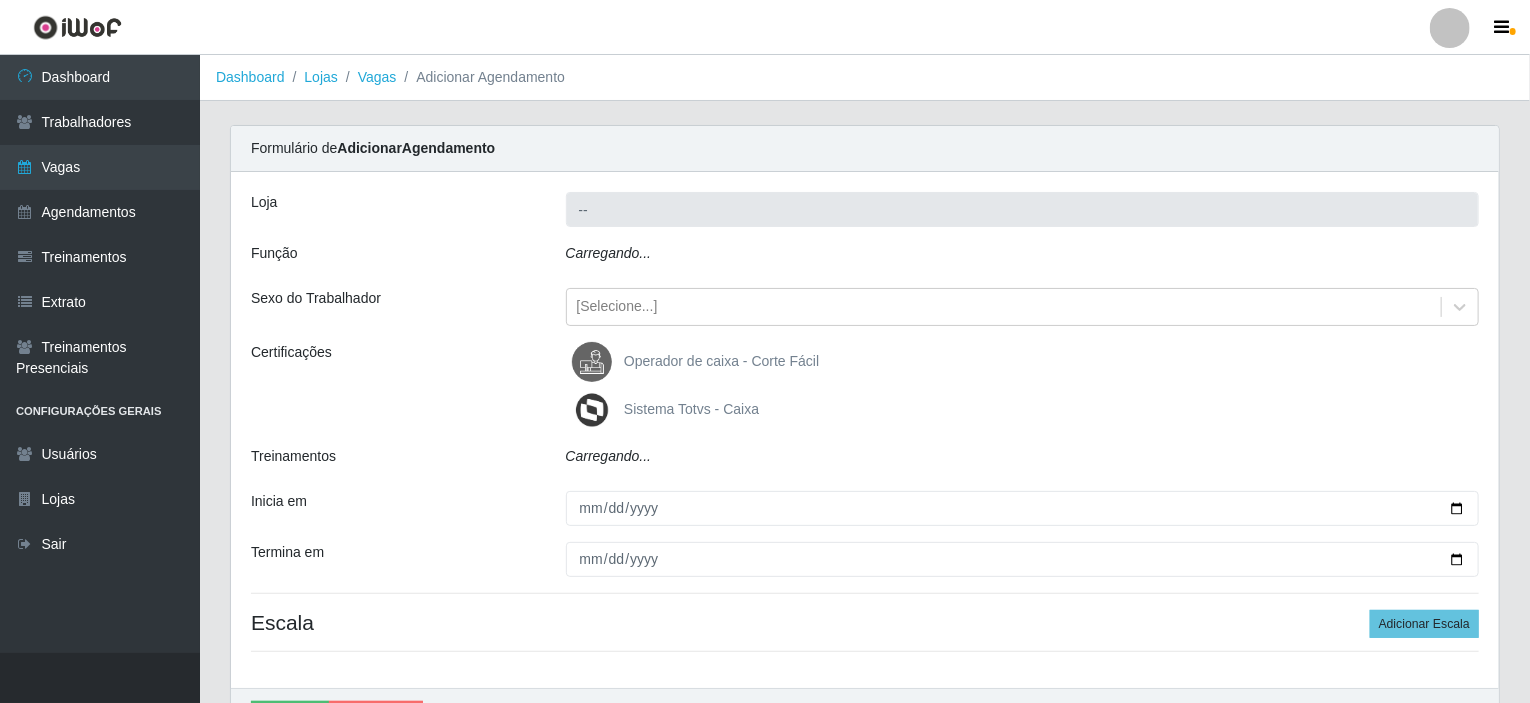 type on "Corte Fácil - Unidade Planalto" 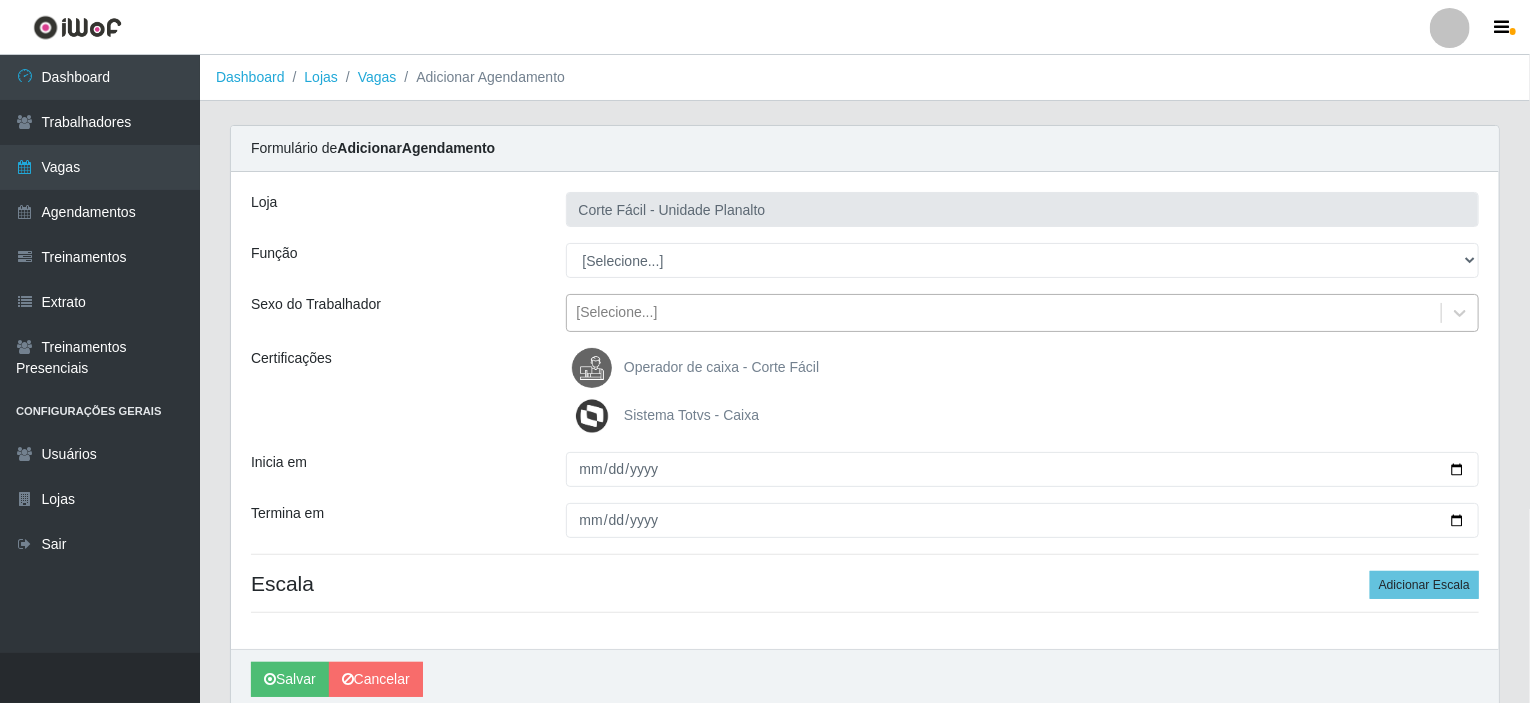 click on "[Selecione...]" at bounding box center (1004, 313) 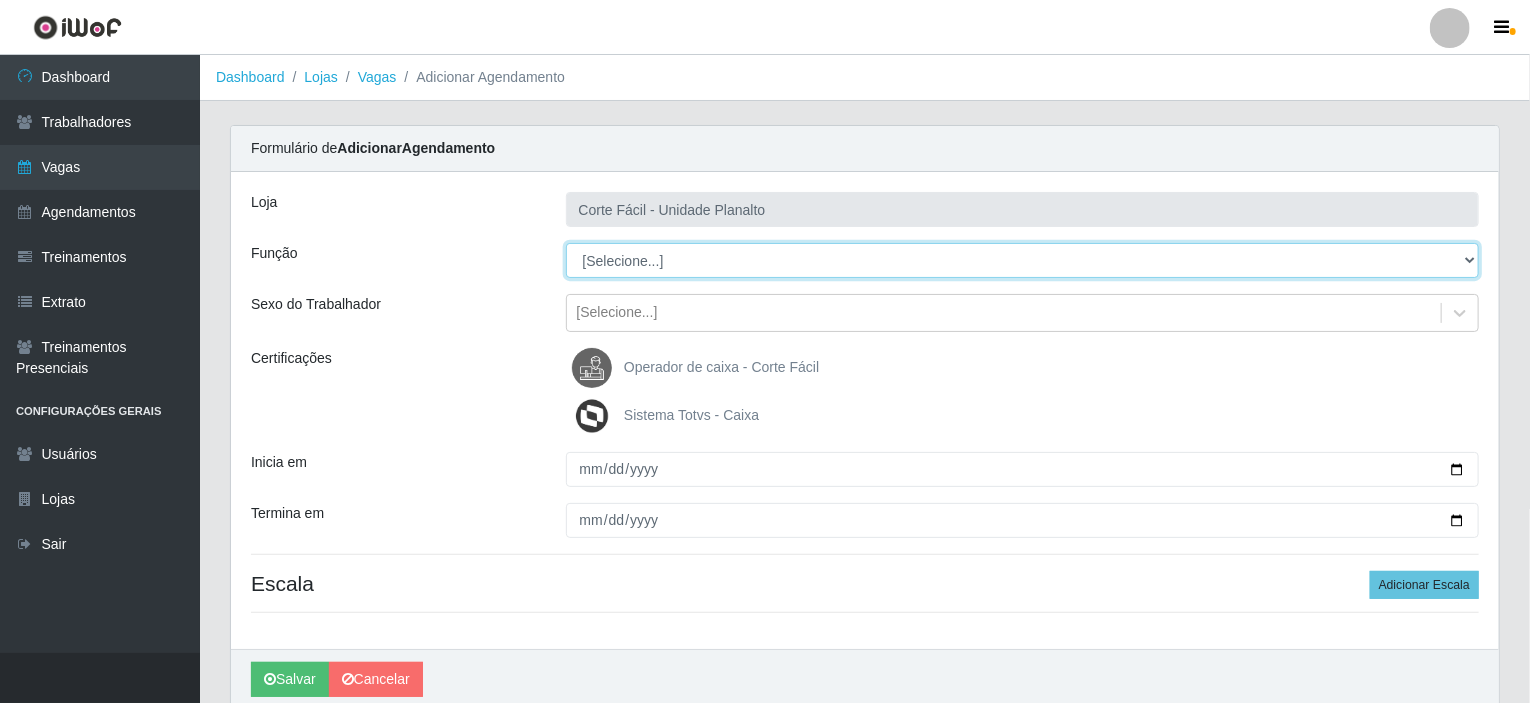 click on "[Selecione...] ASG ASG + ASG ++ Auxiliar de Estacionamento Auxiliar de Estacionamento + Auxiliar de Estacionamento ++ Balconista de Açougue  Balconista de Açougue + Balconista de Açougue ++ Balconista de Frios Balconista de Frios + Balconista de Frios ++ Balconista de Padaria  Balconista de Padaria + Balconista de Padaria ++ Embalador Embalador + Embalador ++ Operador de Caixa Operador de Caixa + Operador de Caixa ++ Repositor  Repositor + Repositor ++ Repositor de Hortifruti Repositor de Hortifruti + Repositor de Hortifruti ++" at bounding box center (1023, 260) 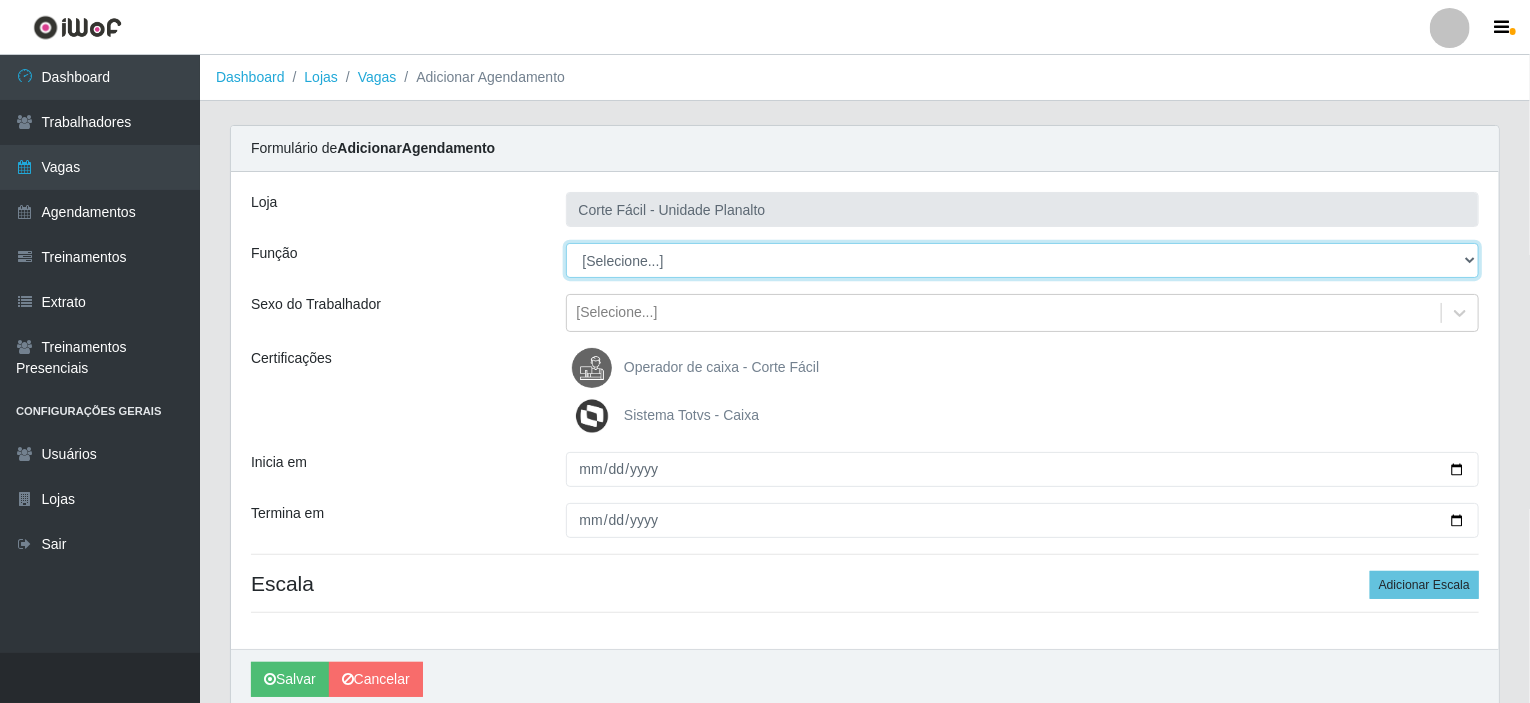 select on "22" 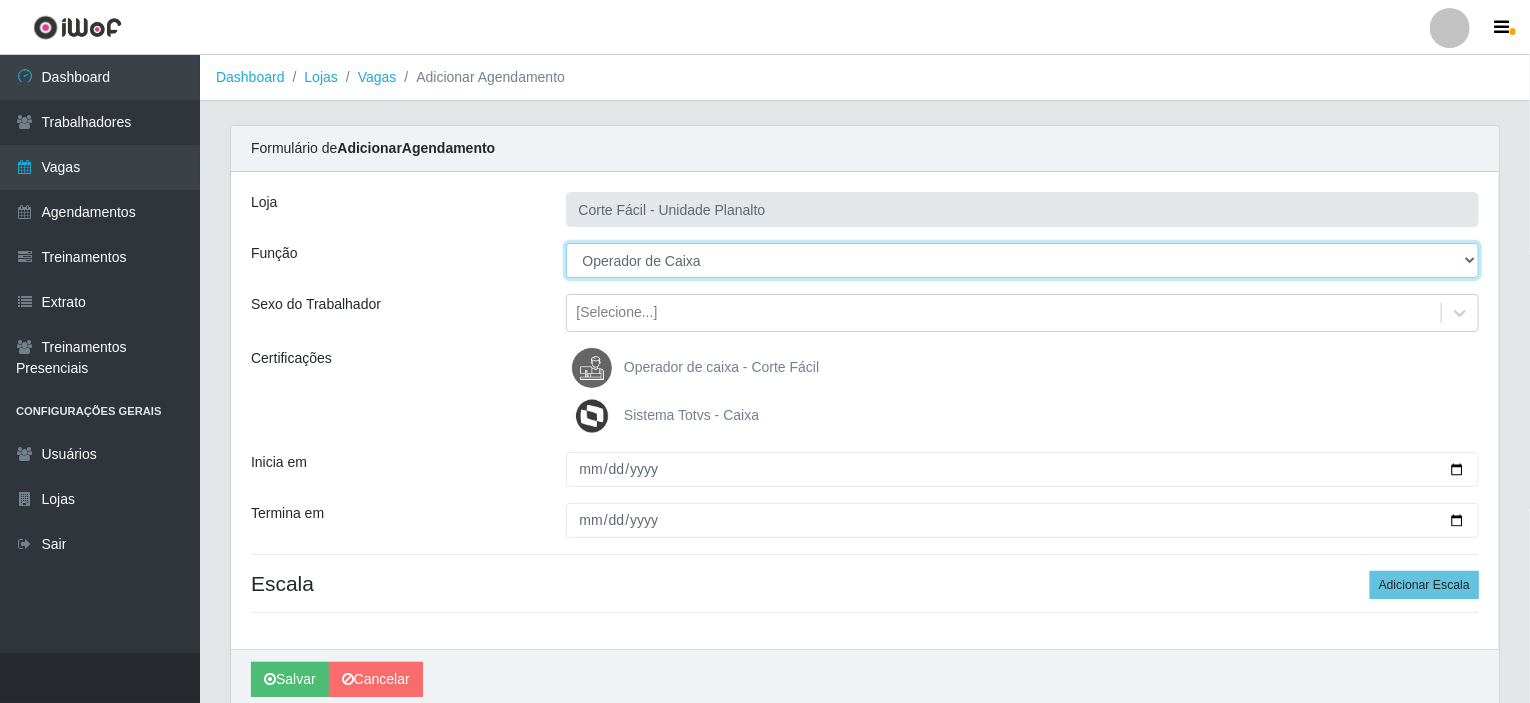 click on "[Selecione...] ASG ASG + ASG ++ Auxiliar de Estacionamento Auxiliar de Estacionamento + Auxiliar de Estacionamento ++ Balconista de Açougue  Balconista de Açougue + Balconista de Açougue ++ Balconista de Frios Balconista de Frios + Balconista de Frios ++ Balconista de Padaria  Balconista de Padaria + Balconista de Padaria ++ Embalador Embalador + Embalador ++ Operador de Caixa Operador de Caixa + Operador de Caixa ++ Repositor  Repositor + Repositor ++ Repositor de Hortifruti Repositor de Hortifruti + Repositor de Hortifruti ++" at bounding box center (1023, 260) 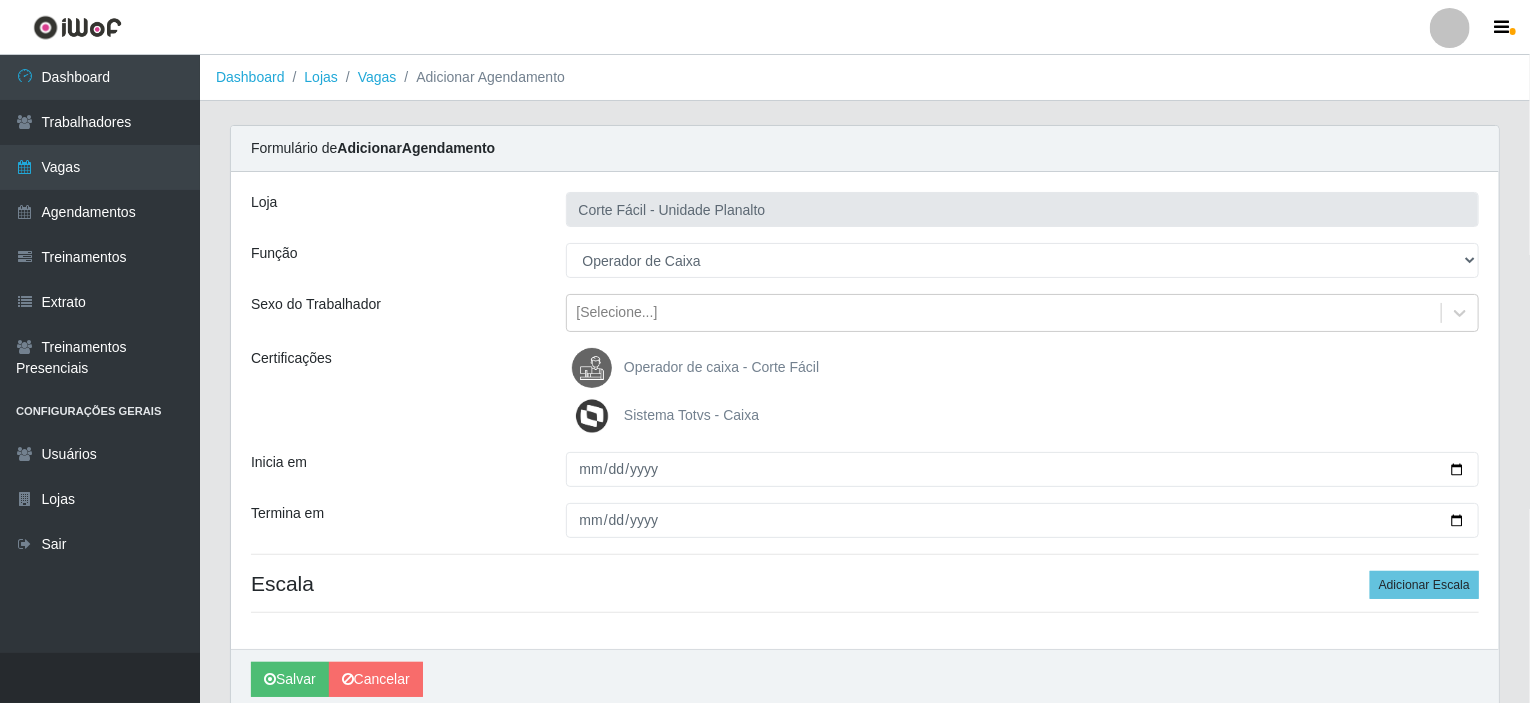 click on "Operador de caixa - Corte Fácil" at bounding box center (721, 367) 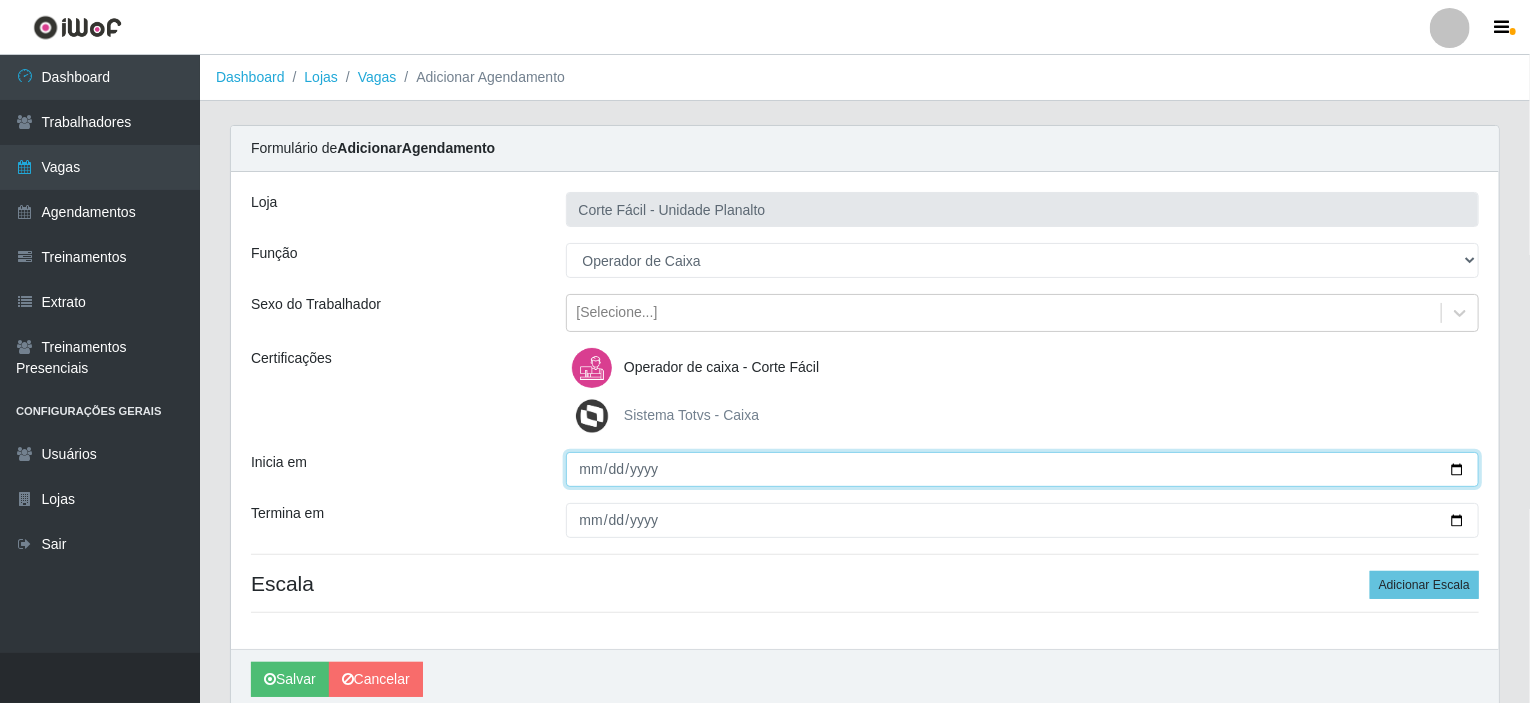 click on "Inicia em" at bounding box center [1023, 469] 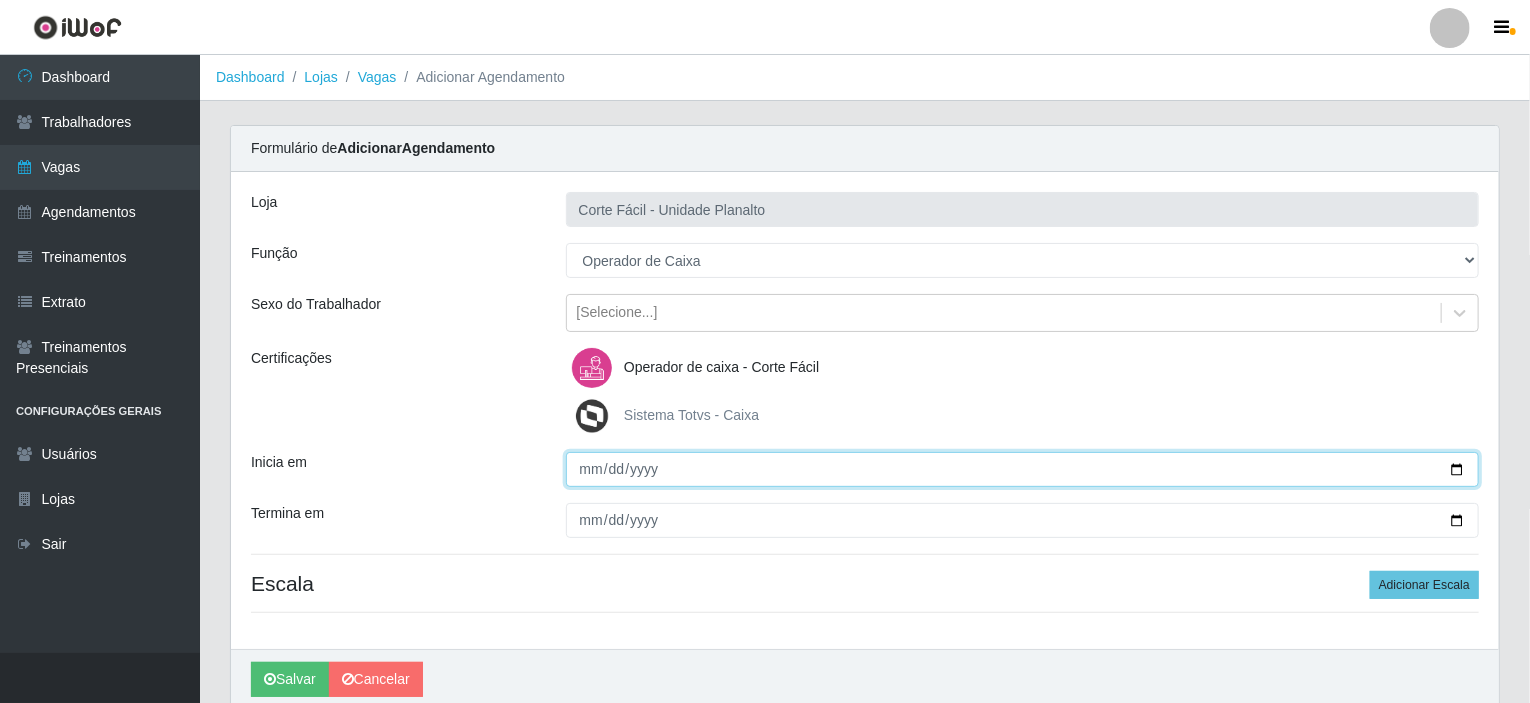 type on "[DATE]" 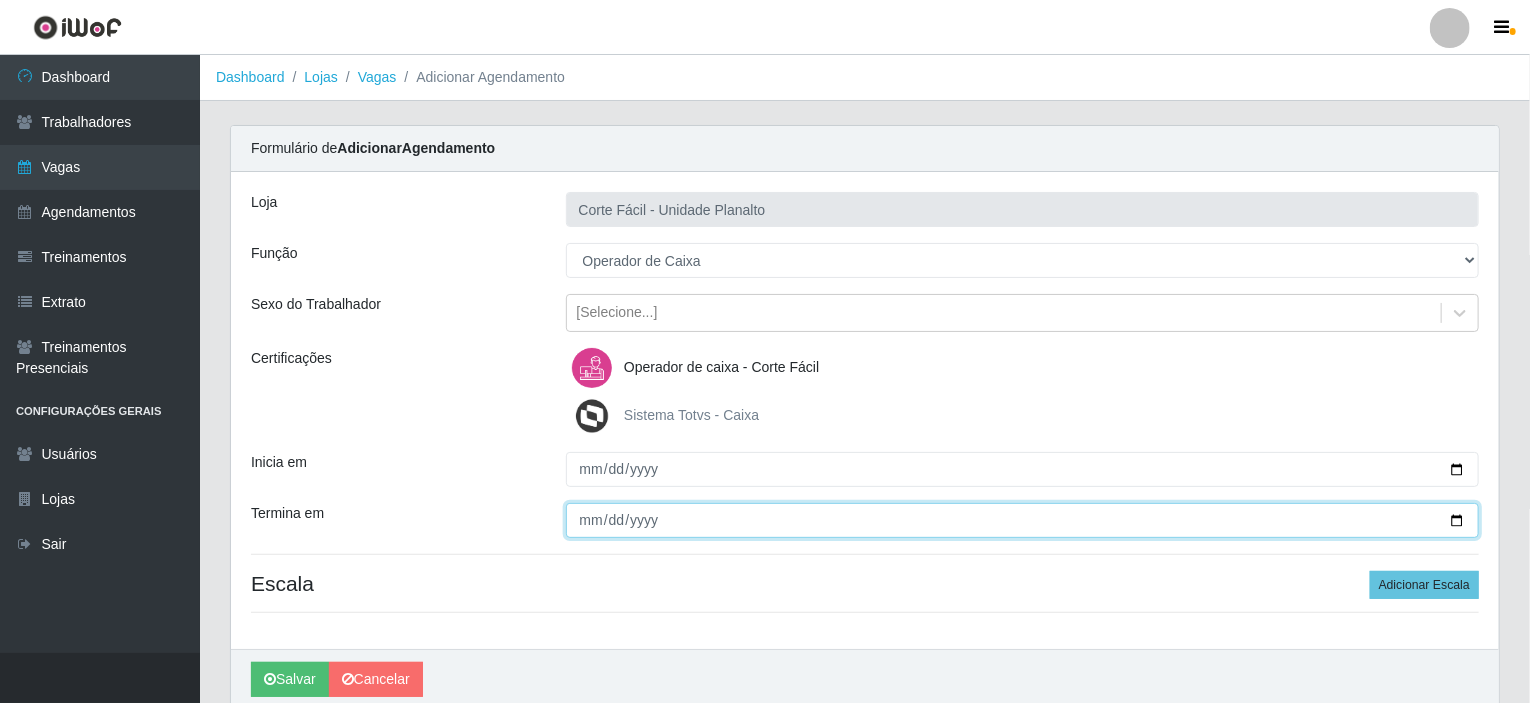 click on "Termina em" at bounding box center (1023, 520) 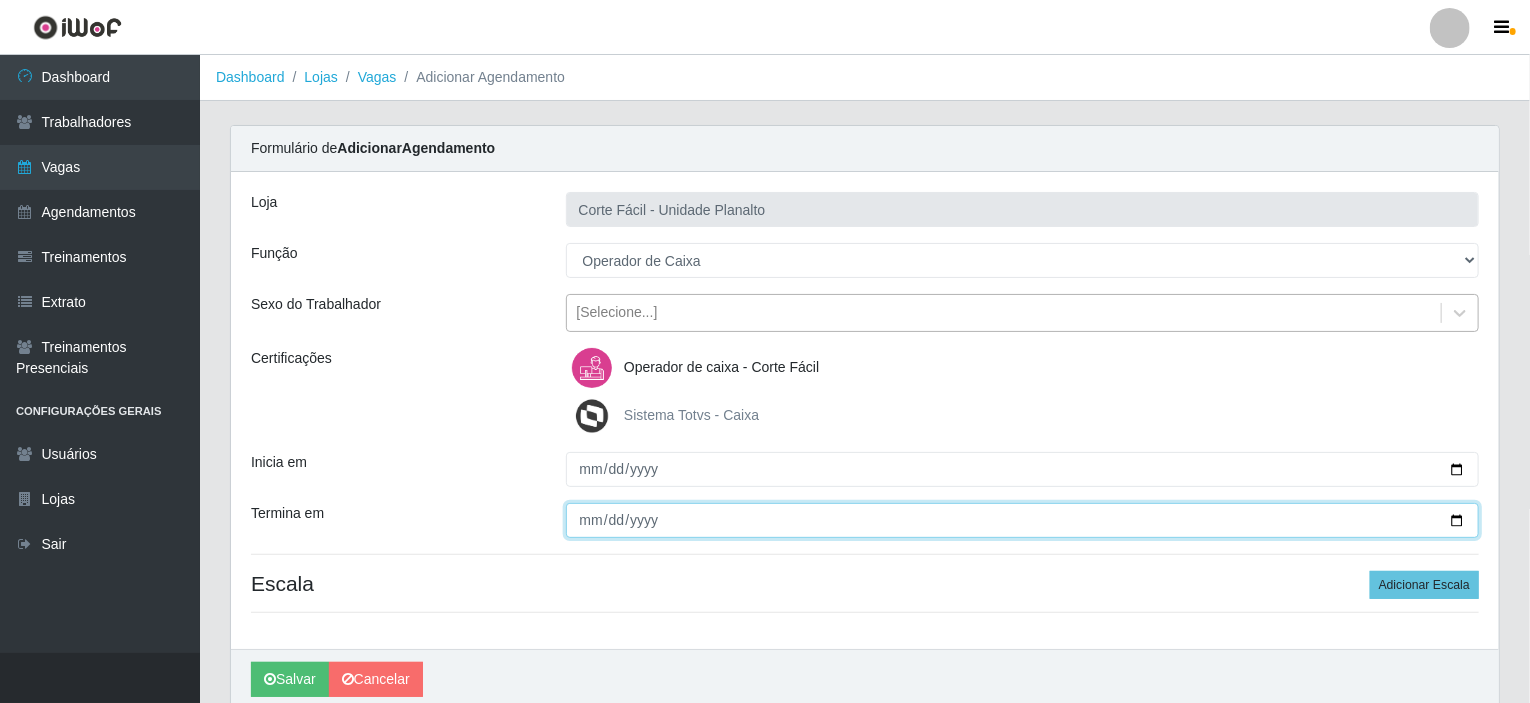 type on "[DATE]" 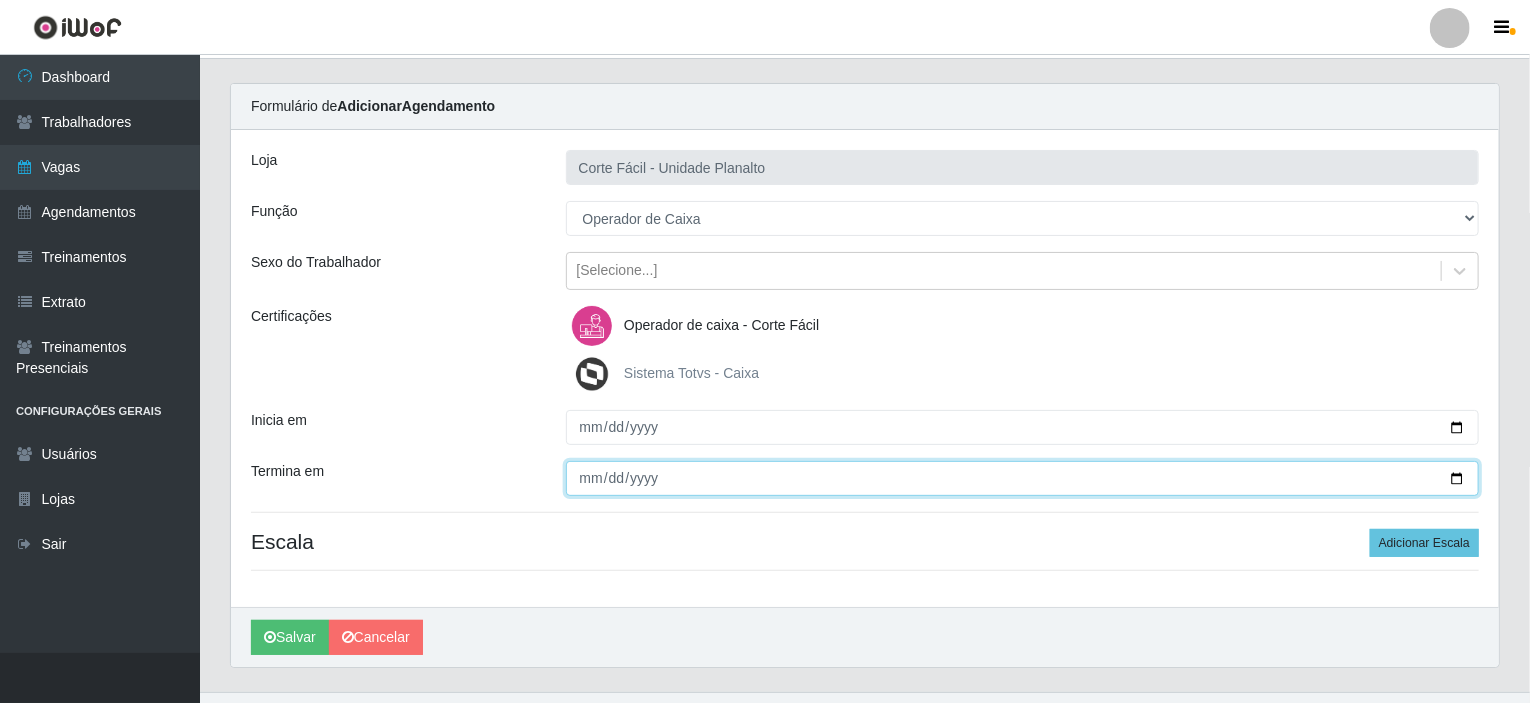 scroll, scrollTop: 79, scrollLeft: 0, axis: vertical 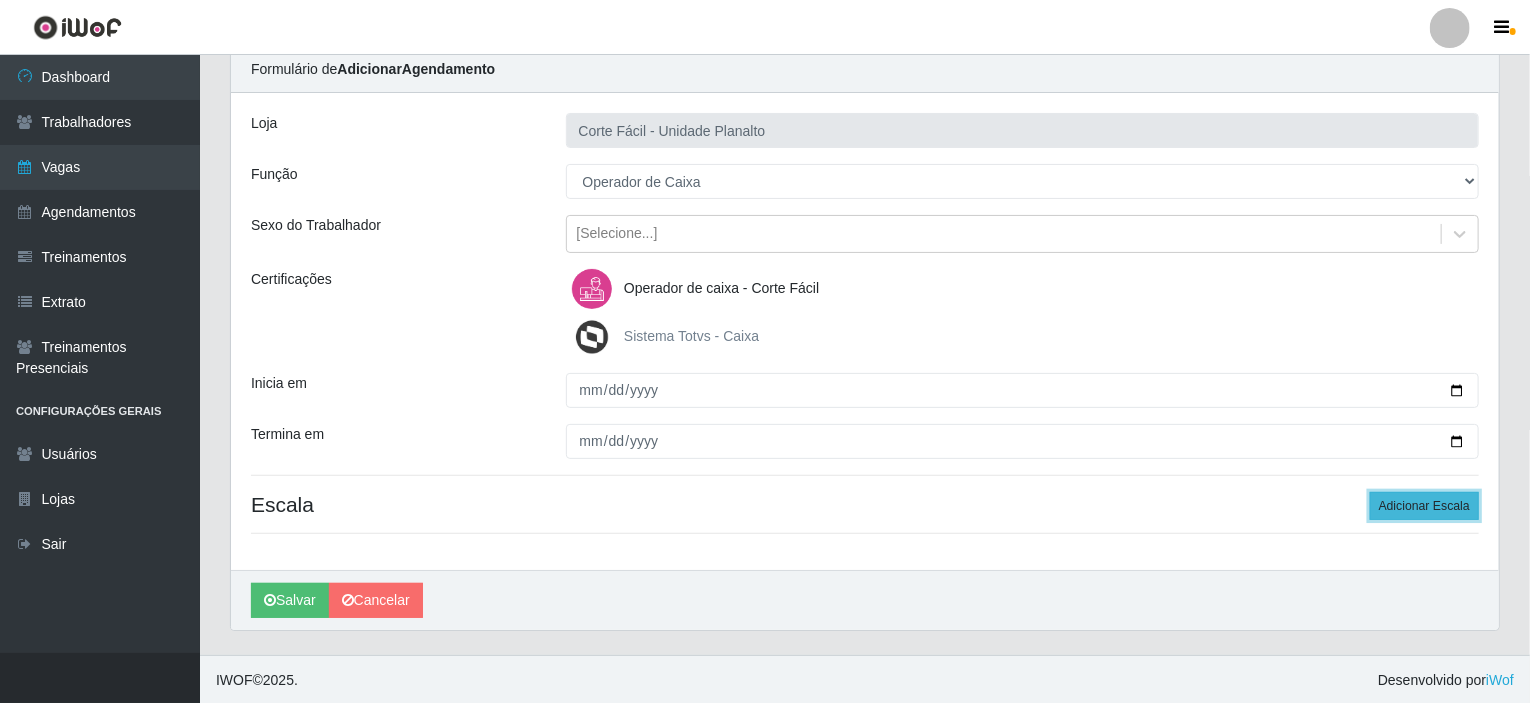 click on "Adicionar Escala" at bounding box center (1424, 506) 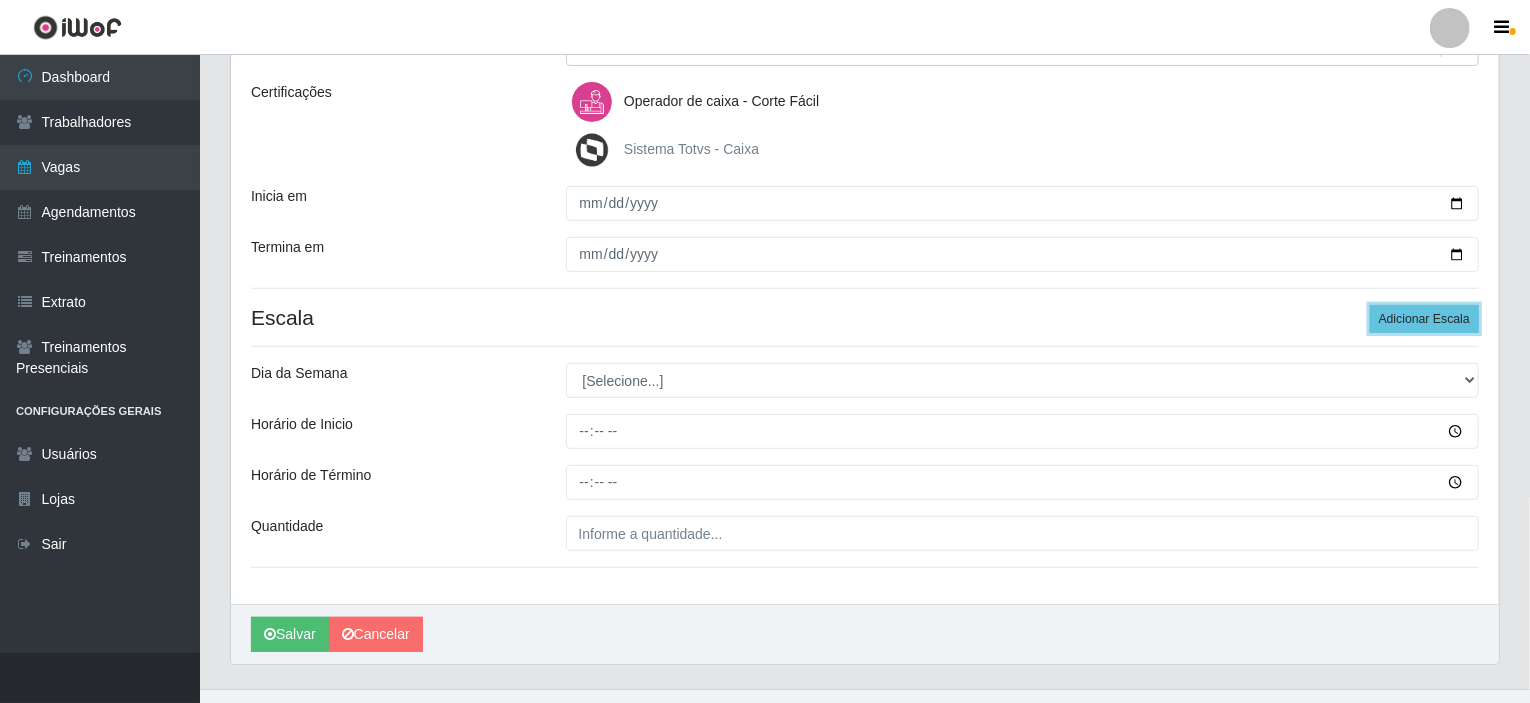 scroll, scrollTop: 279, scrollLeft: 0, axis: vertical 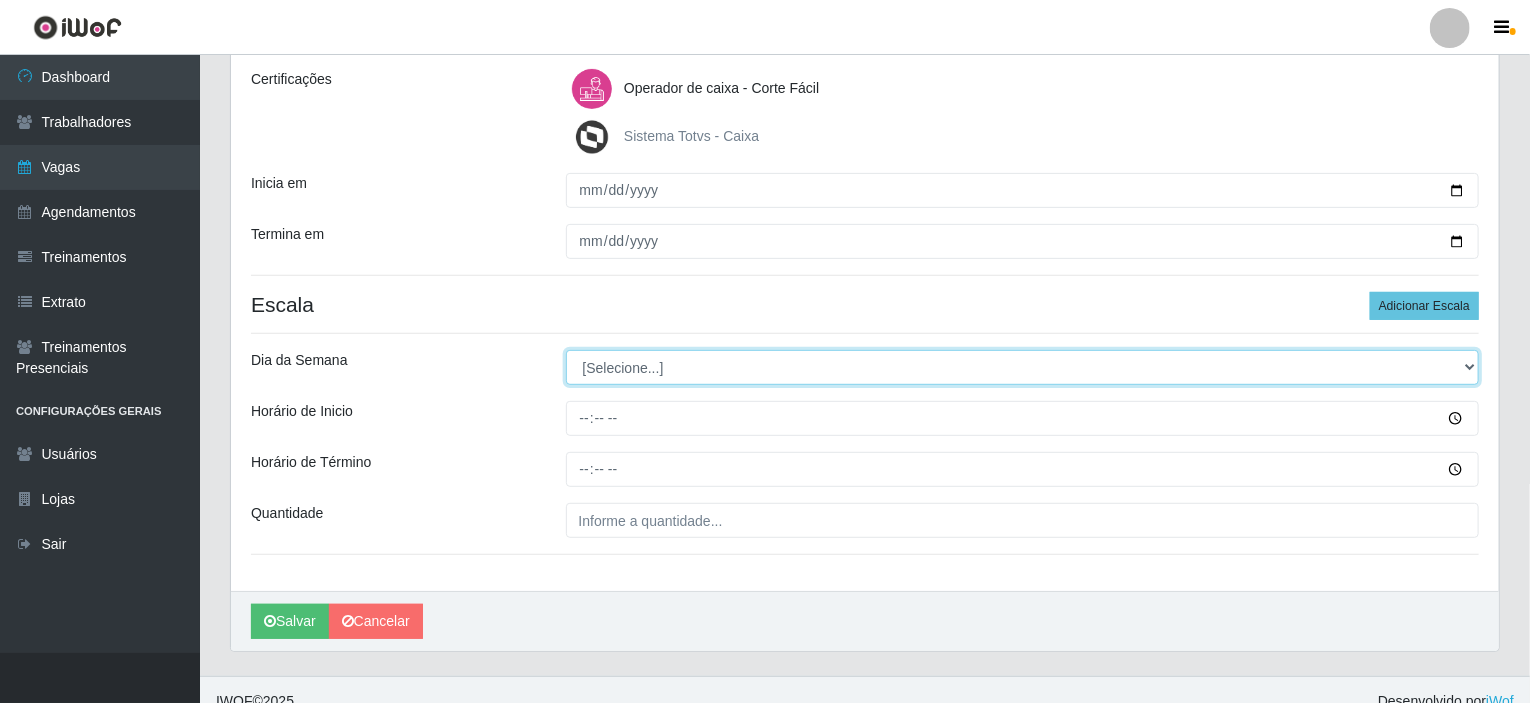 click on "[Selecione...] Segunda Terça Quarta Quinta Sexta Sábado Domingo" at bounding box center [1023, 367] 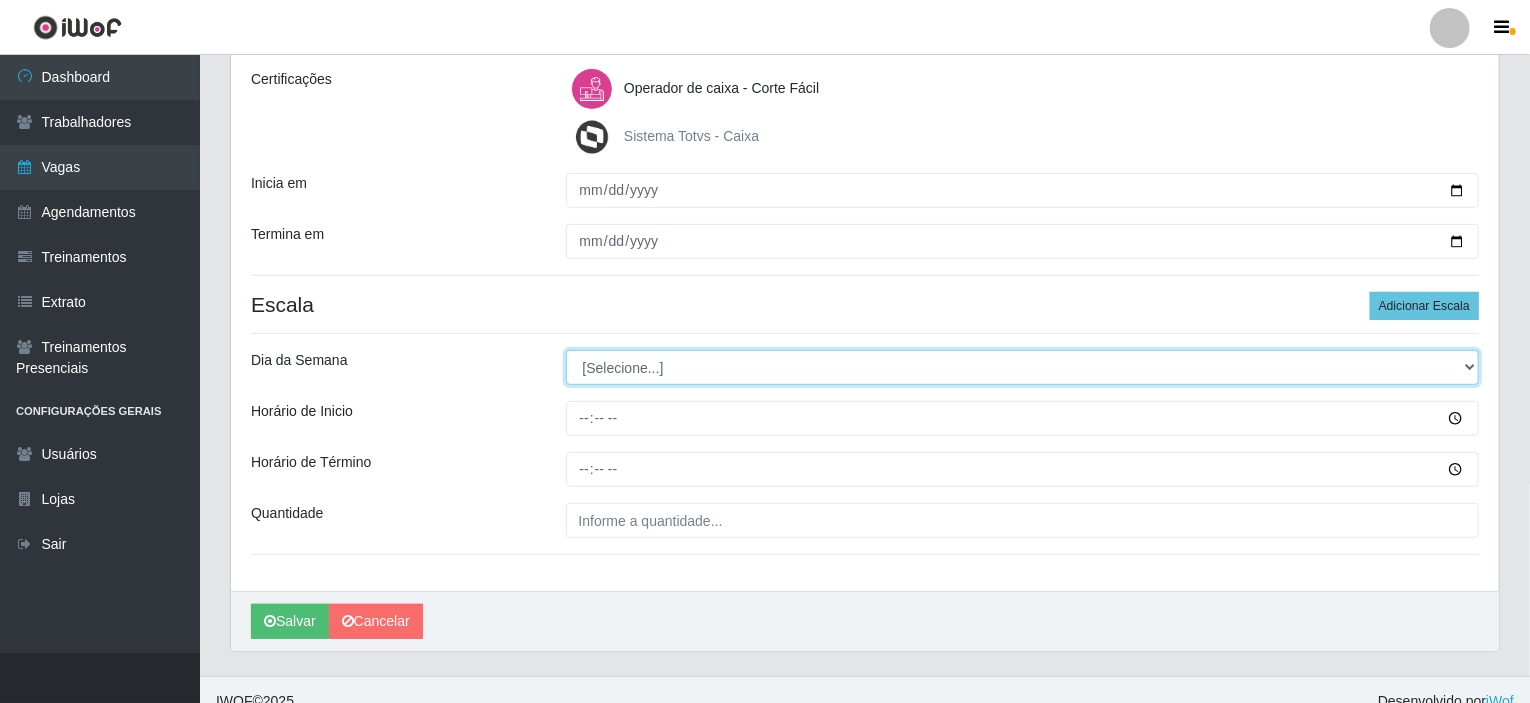 select on "4" 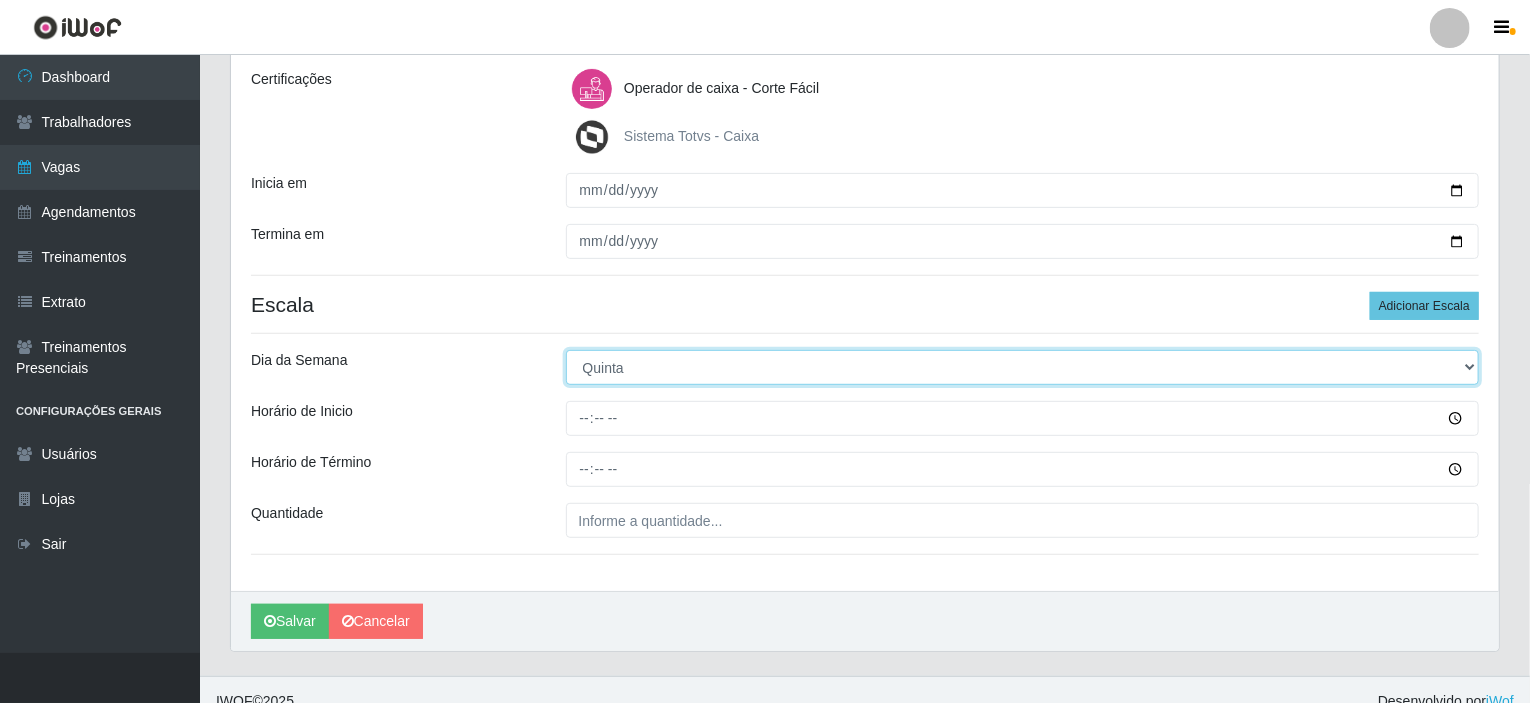 click on "[Selecione...] Segunda Terça Quarta Quinta Sexta Sábado Domingo" at bounding box center (1023, 367) 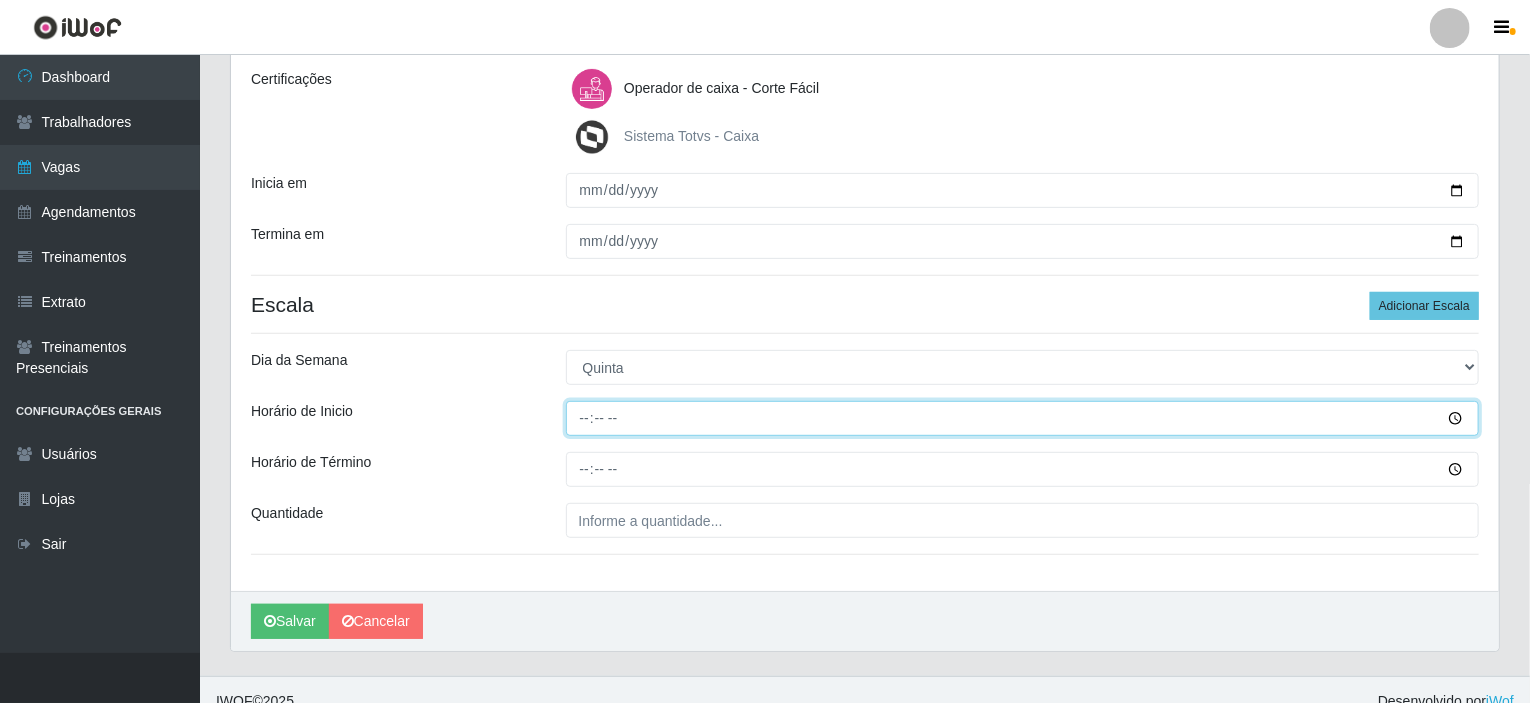 click on "Horário de Inicio" at bounding box center [1023, 418] 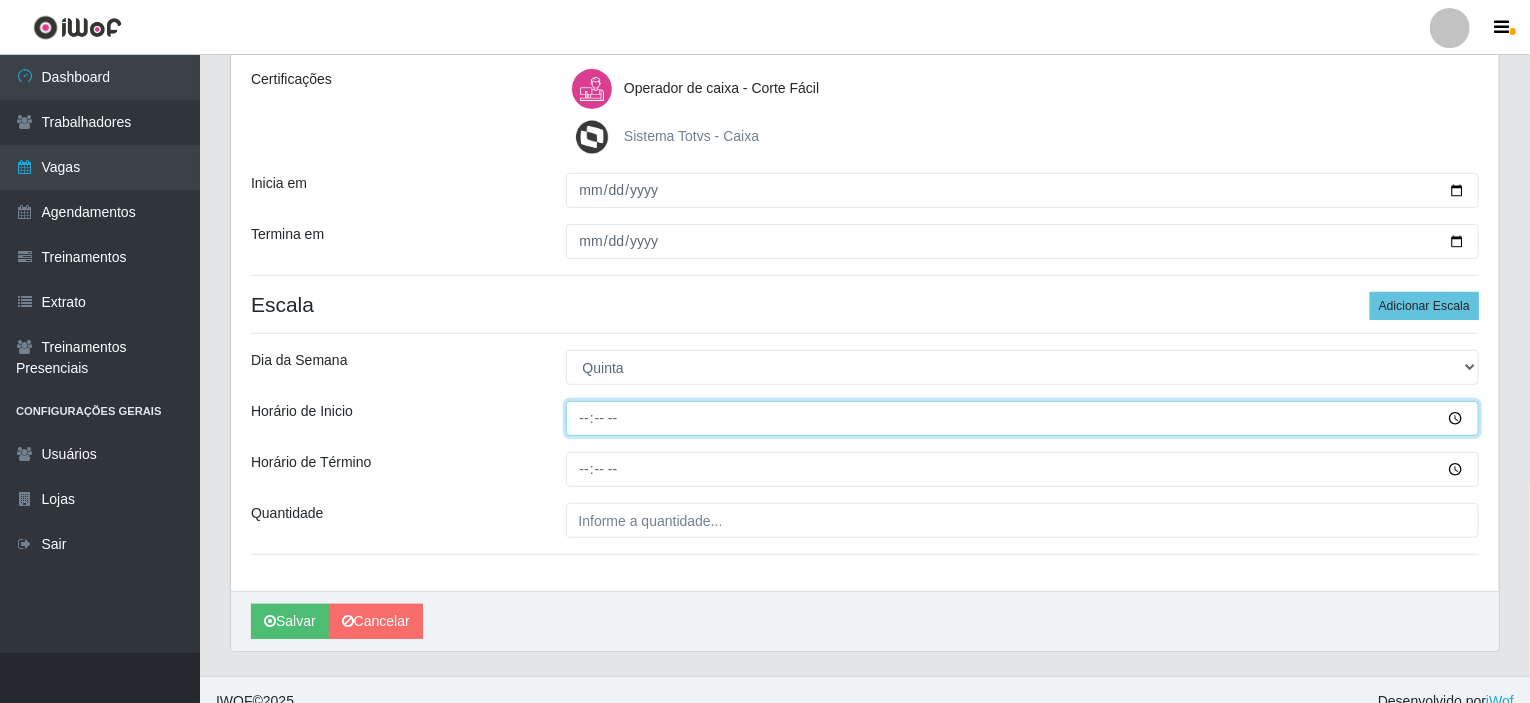 type on "15:00" 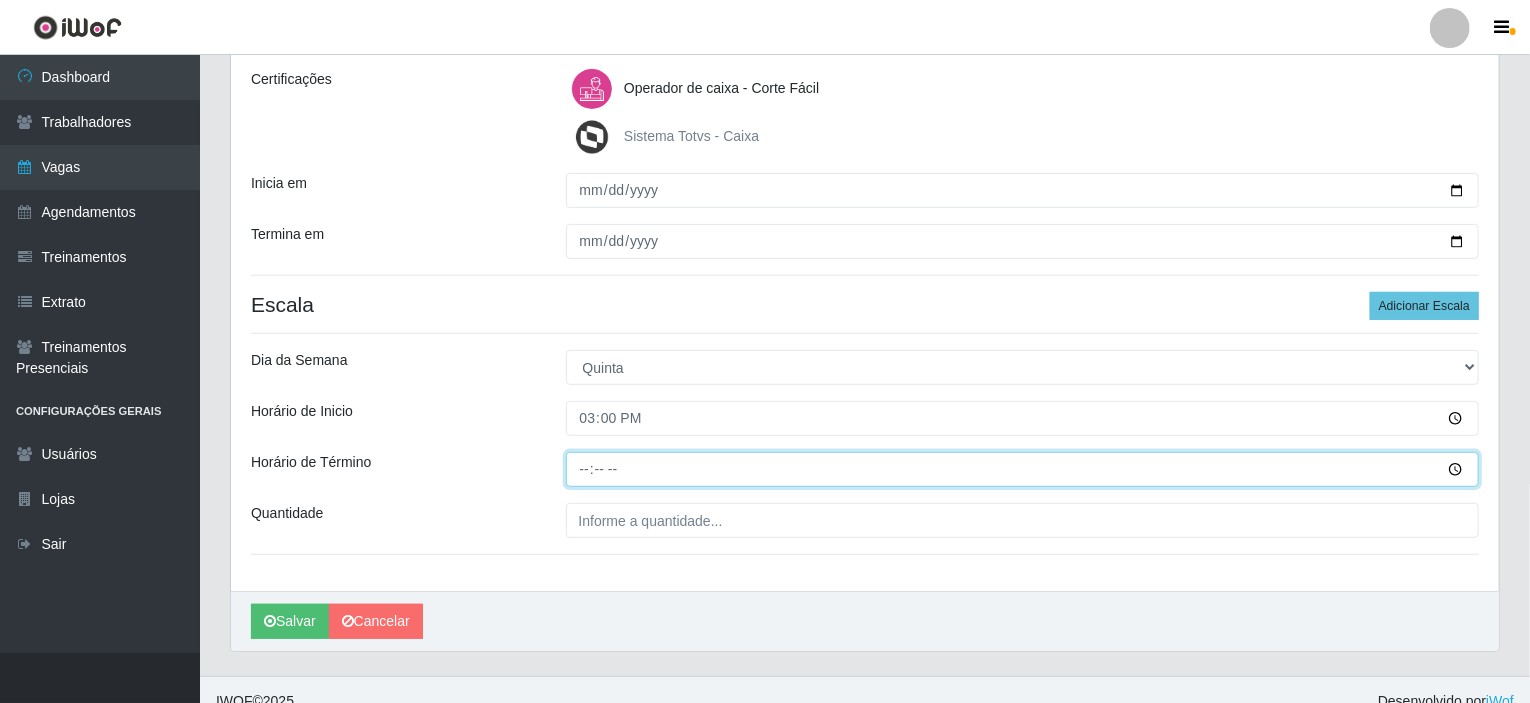 click on "Horário de Término" at bounding box center (1023, 469) 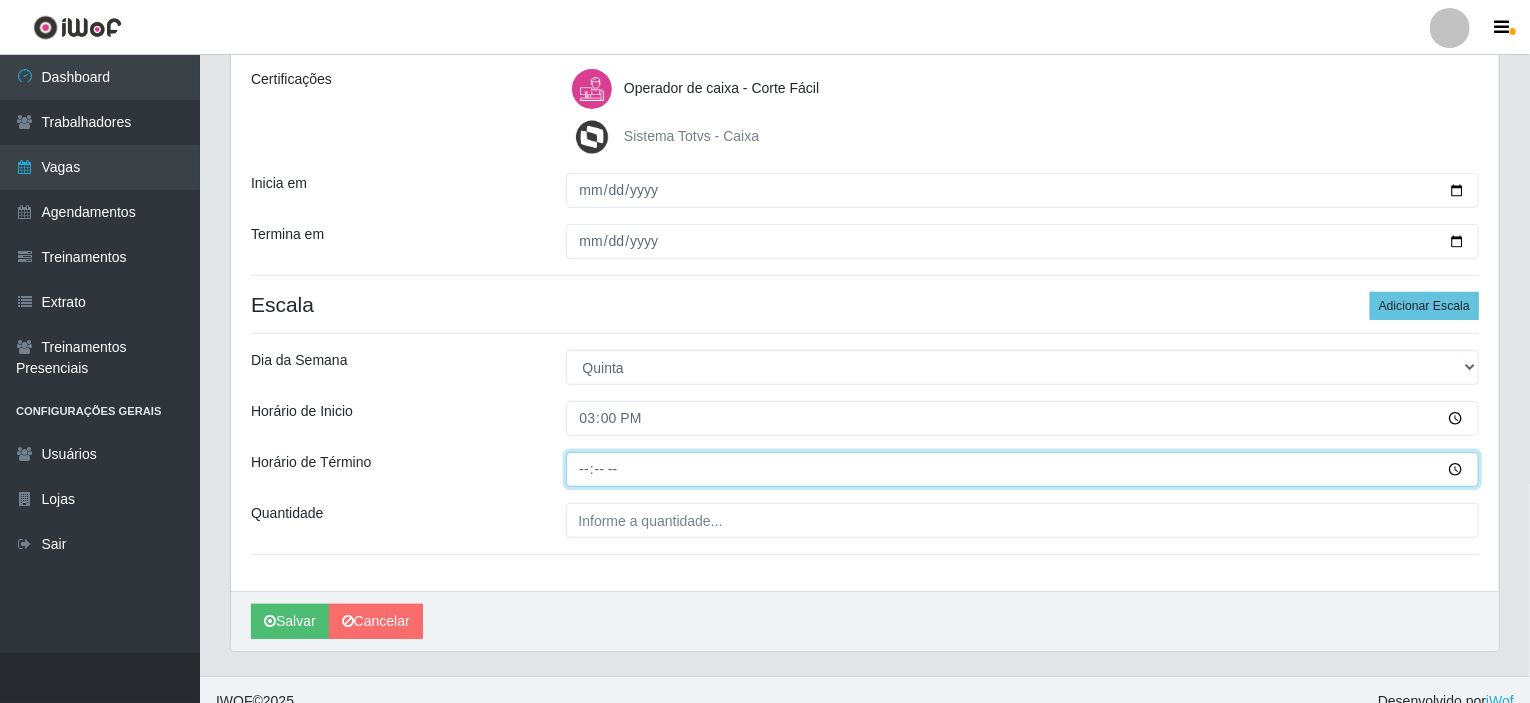 type on "21:00" 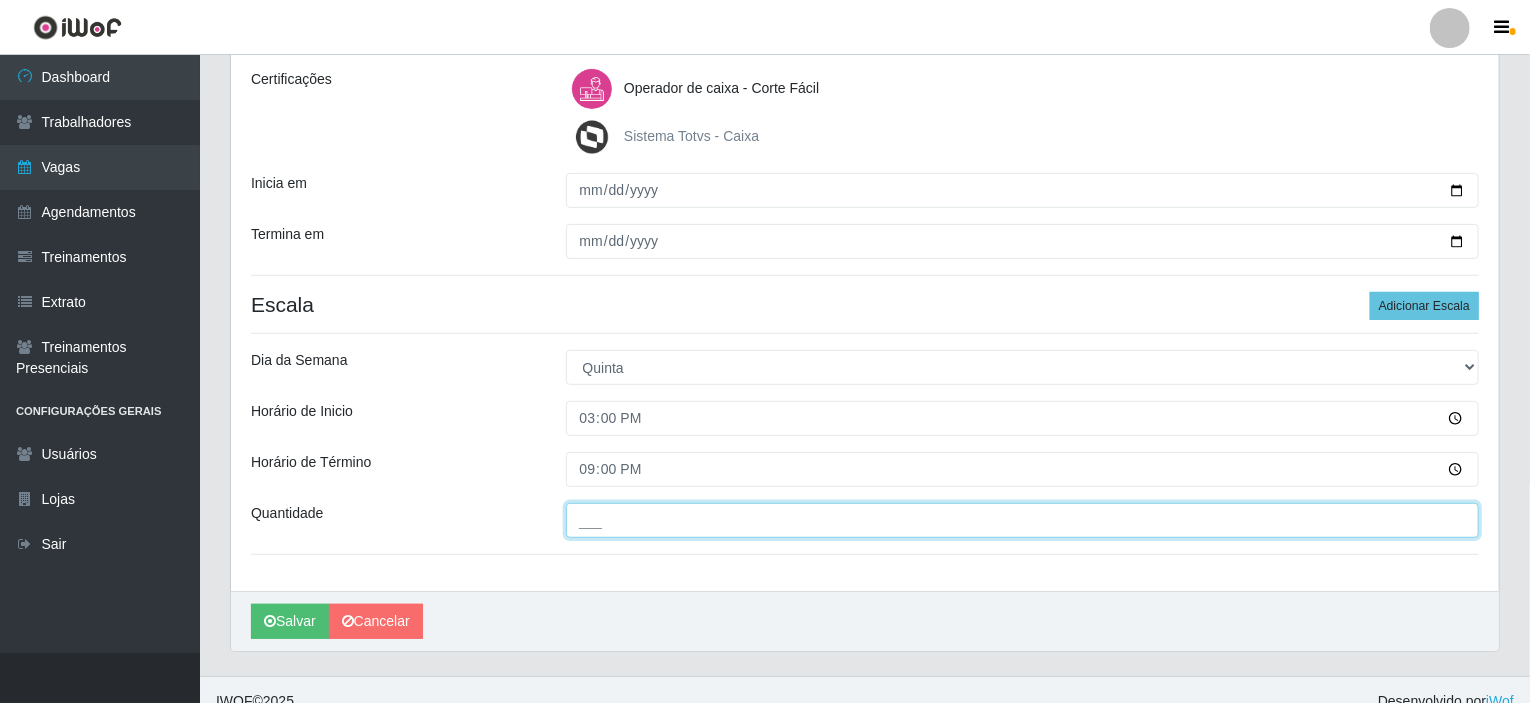 click on "___" at bounding box center [1023, 520] 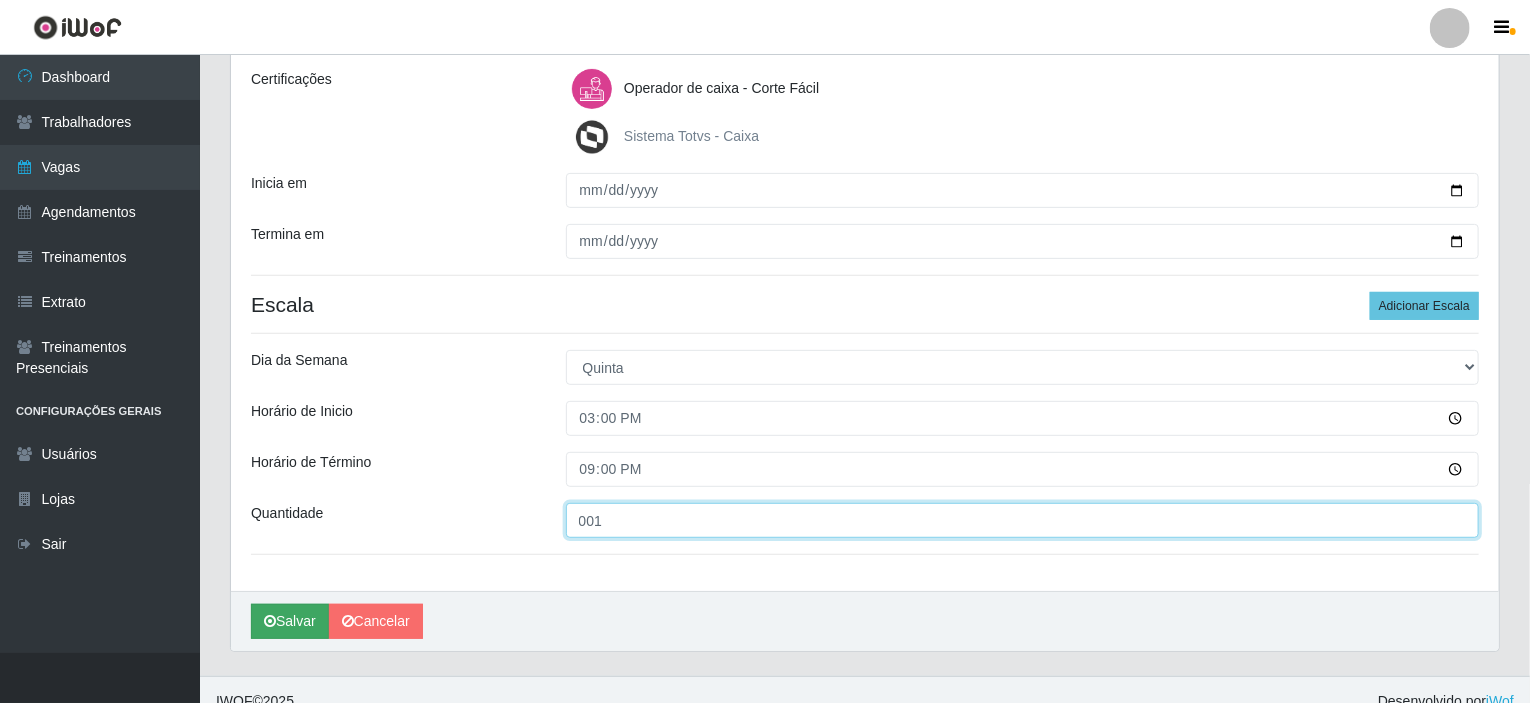 type on "001" 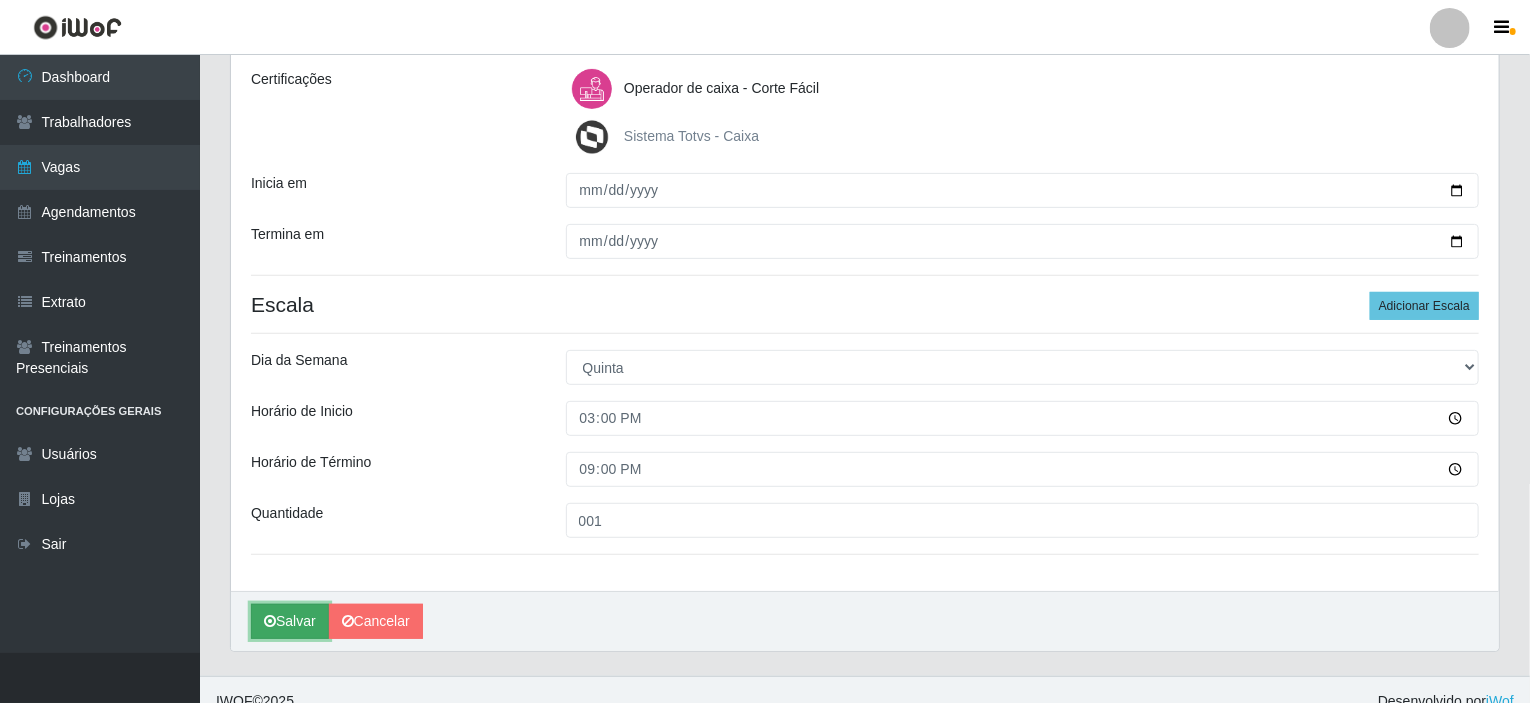 click on "Salvar" at bounding box center [290, 621] 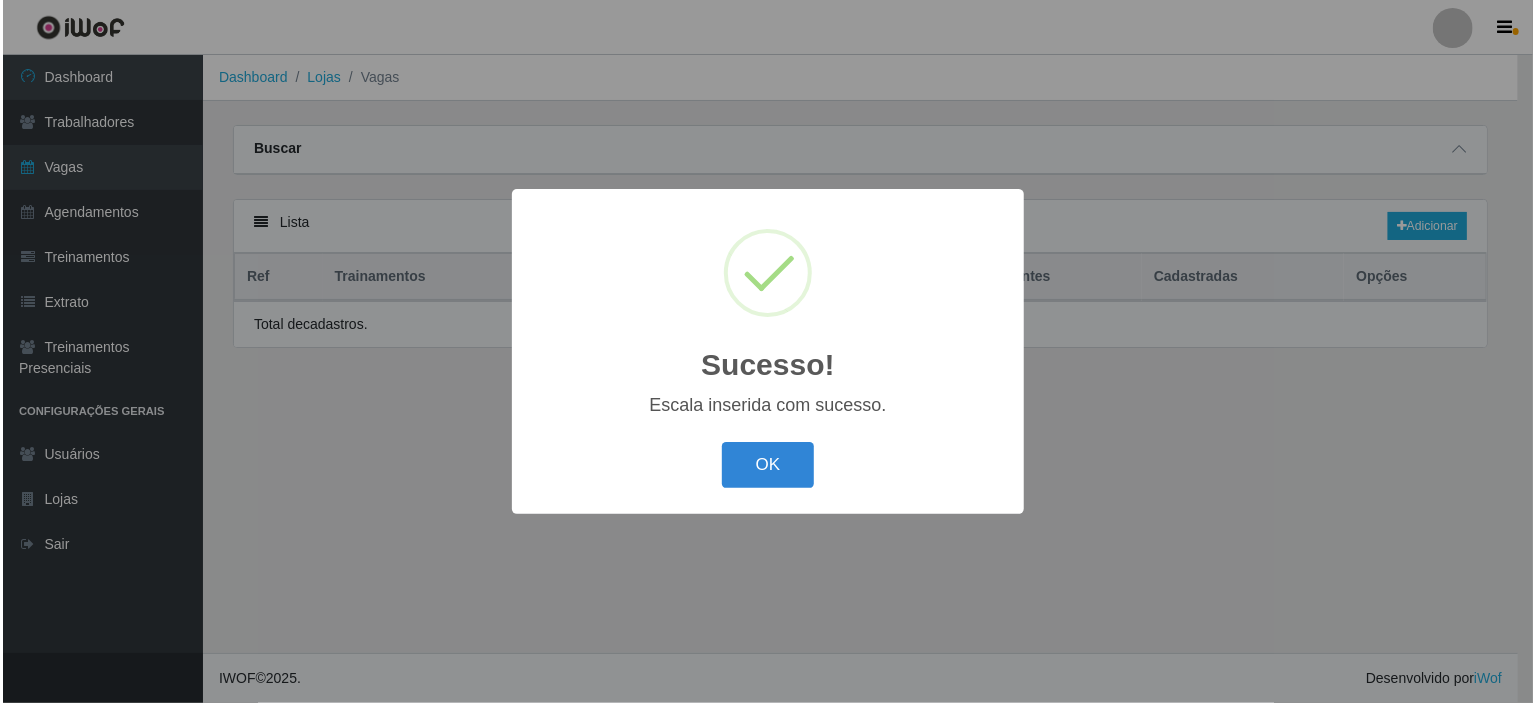 scroll, scrollTop: 0, scrollLeft: 0, axis: both 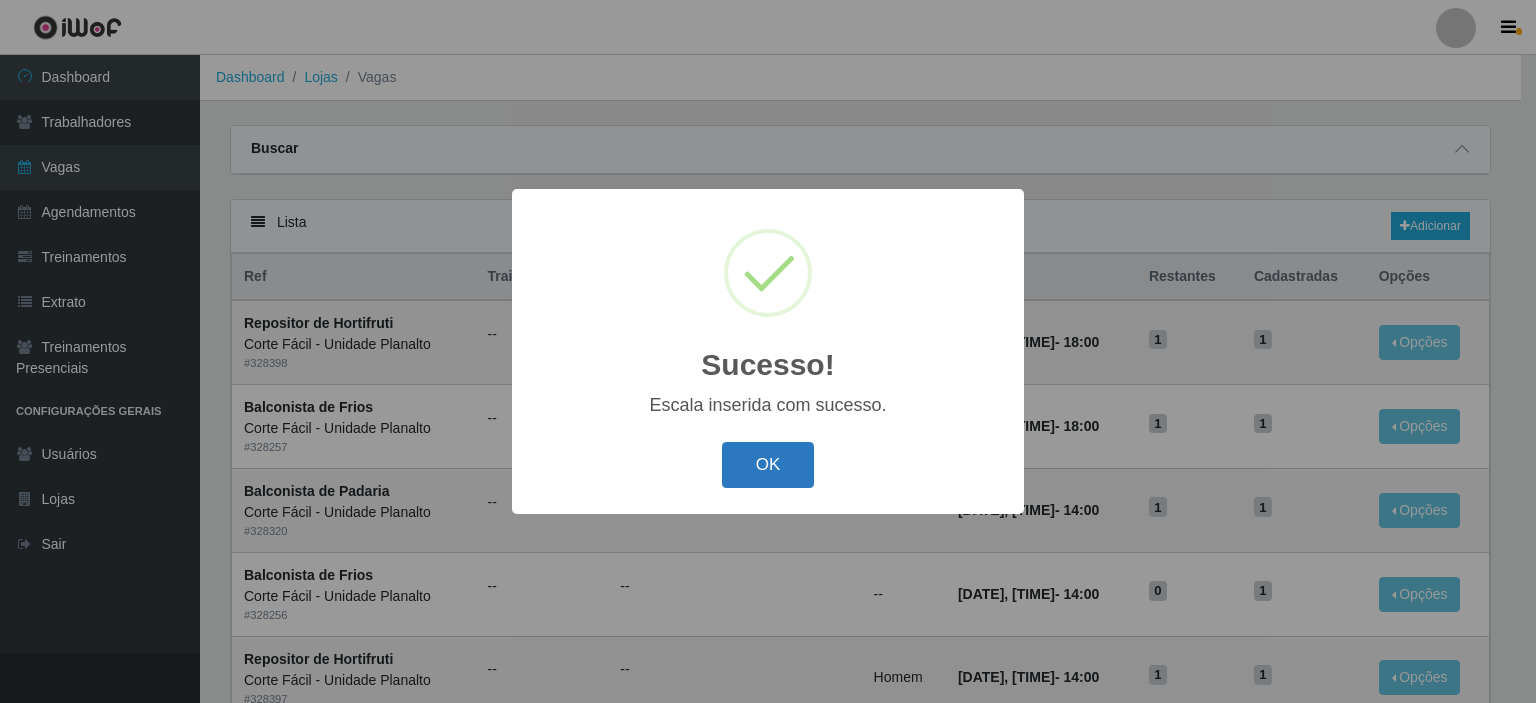 click on "OK" at bounding box center (768, 465) 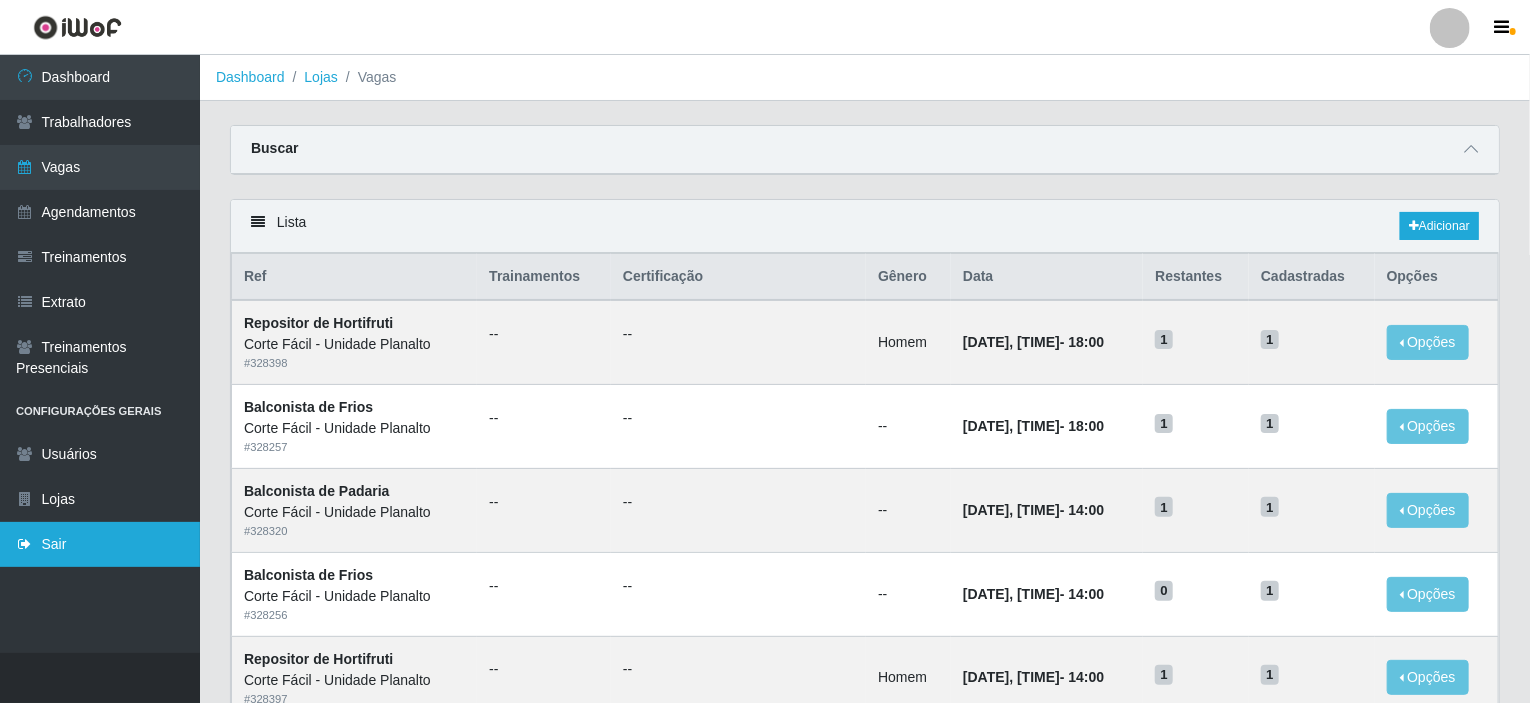 click on "Sair" at bounding box center [100, 544] 